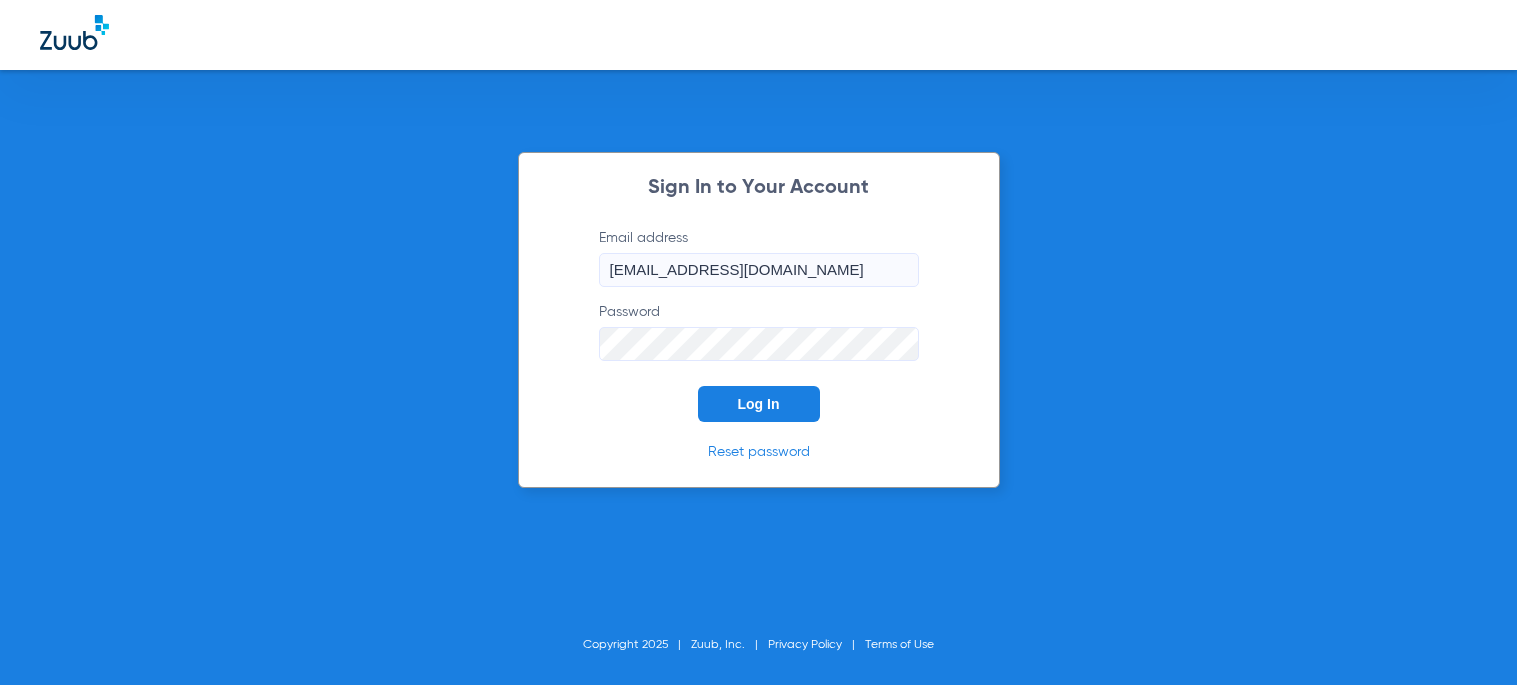 scroll, scrollTop: 0, scrollLeft: 0, axis: both 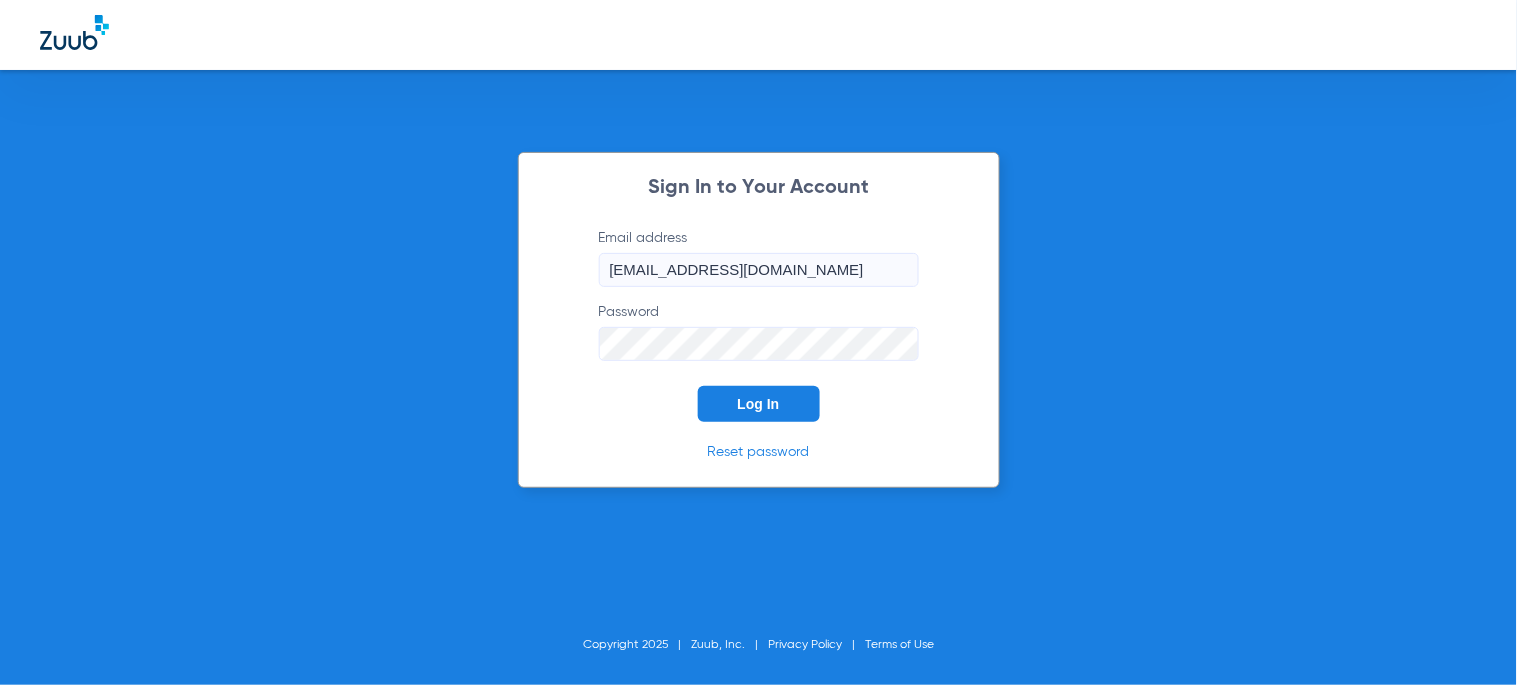 click on "Log In" 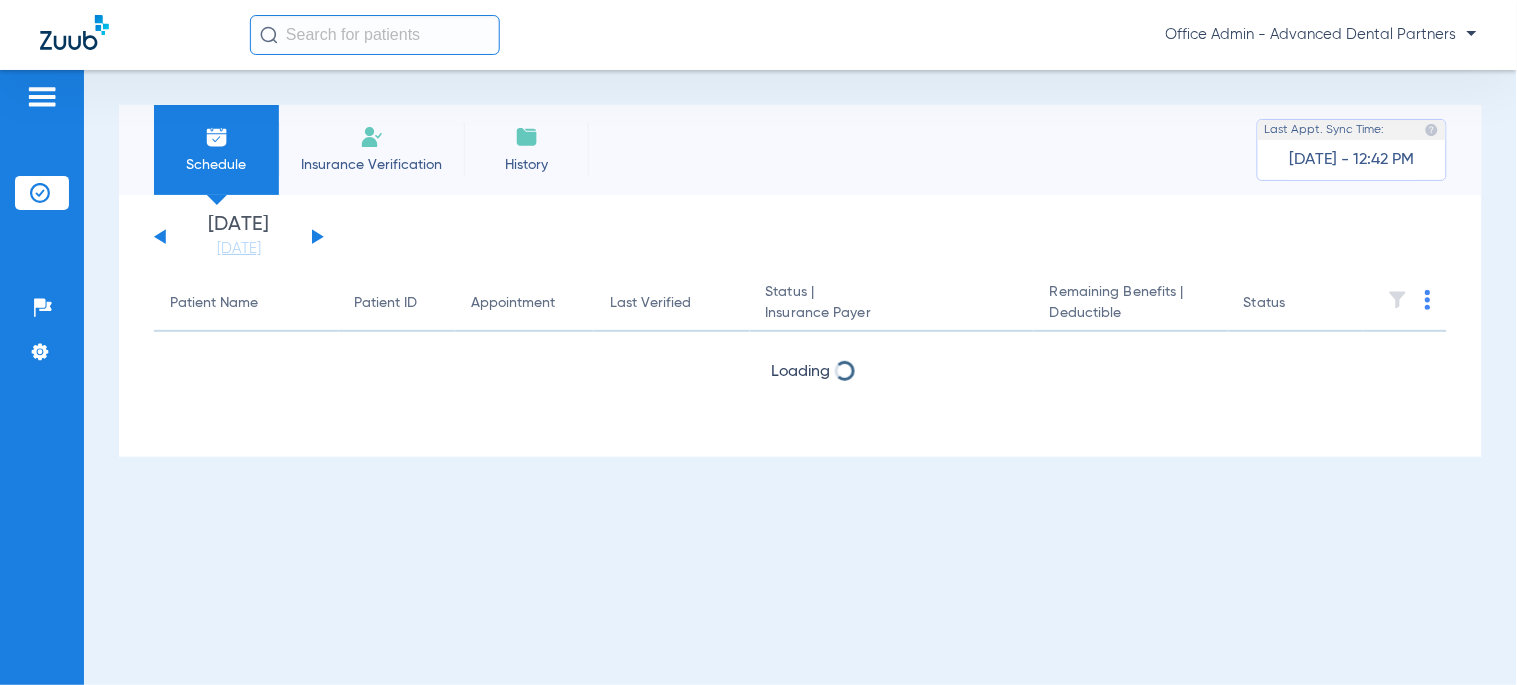 click 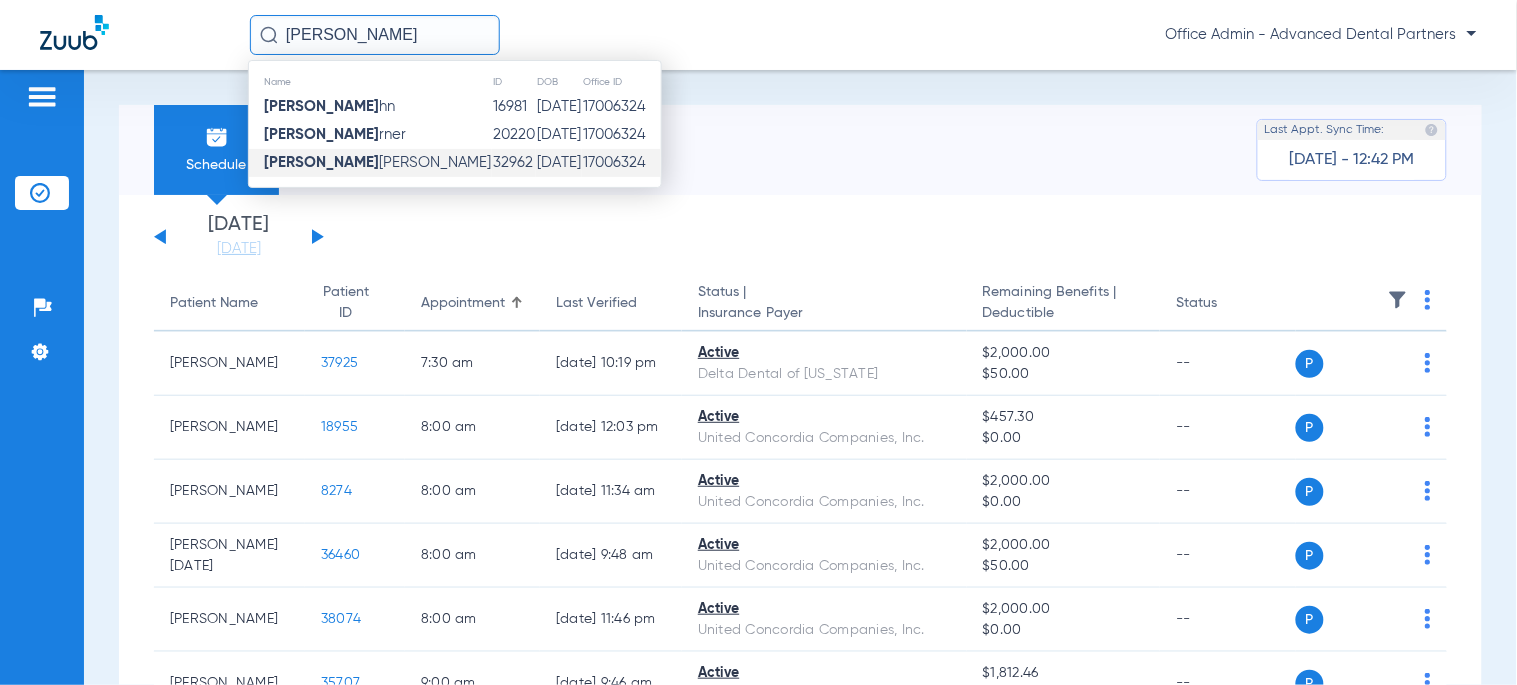 type on "[PERSON_NAME]" 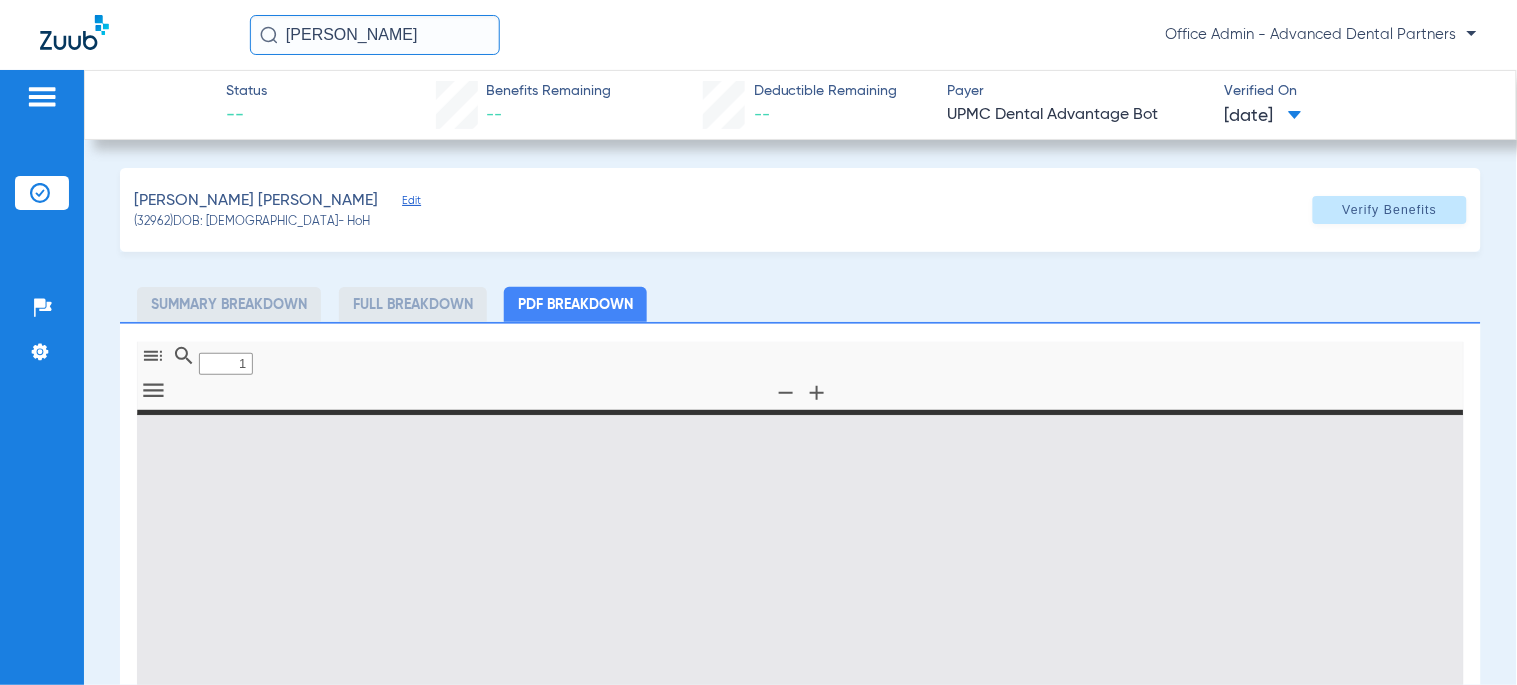type on "0" 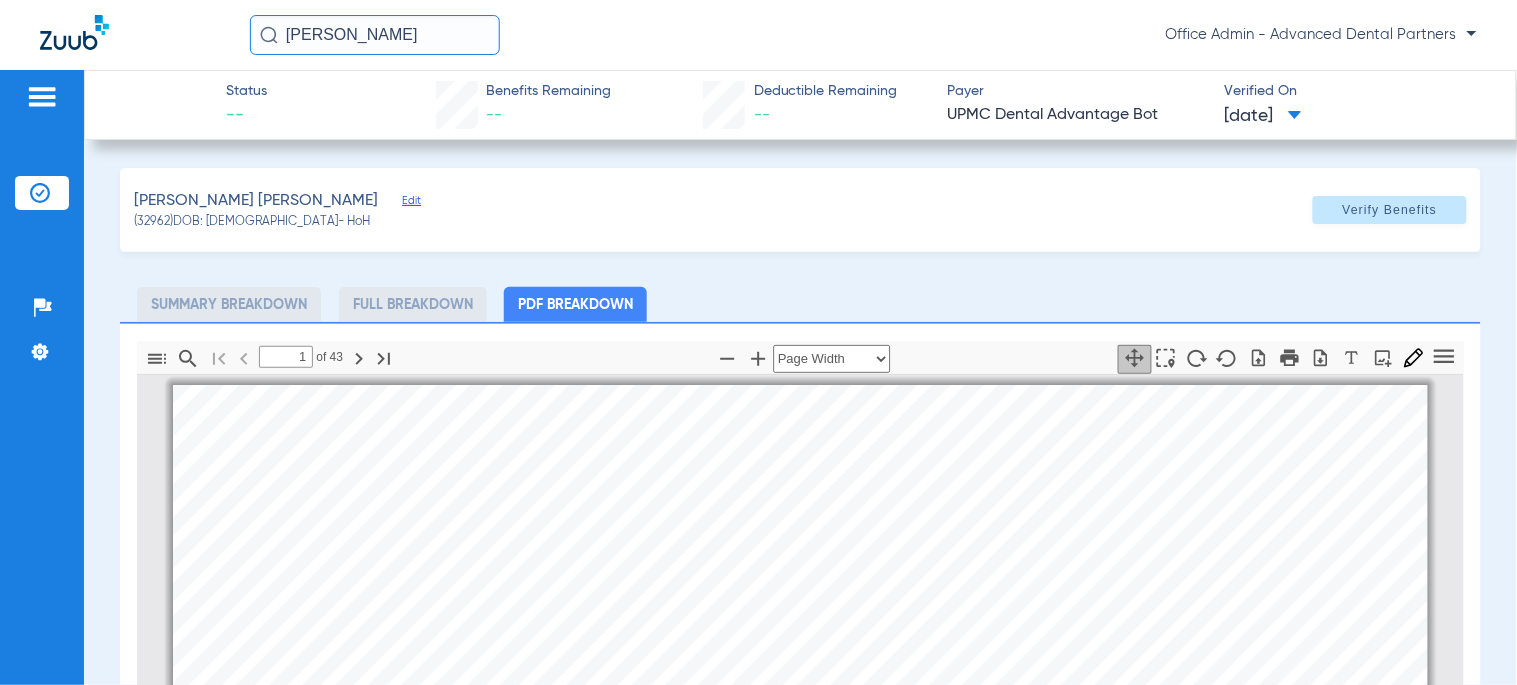 scroll, scrollTop: 10, scrollLeft: 0, axis: vertical 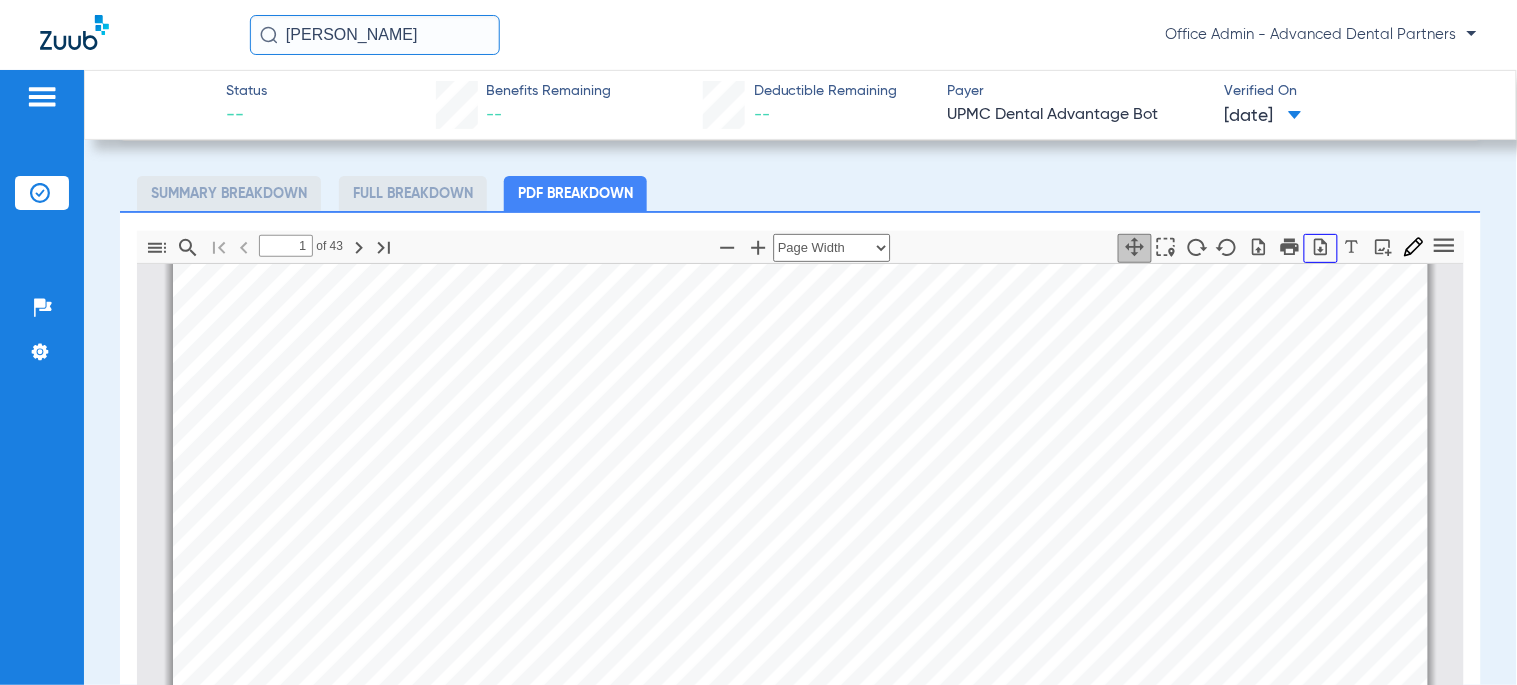 click at bounding box center (1321, 248) 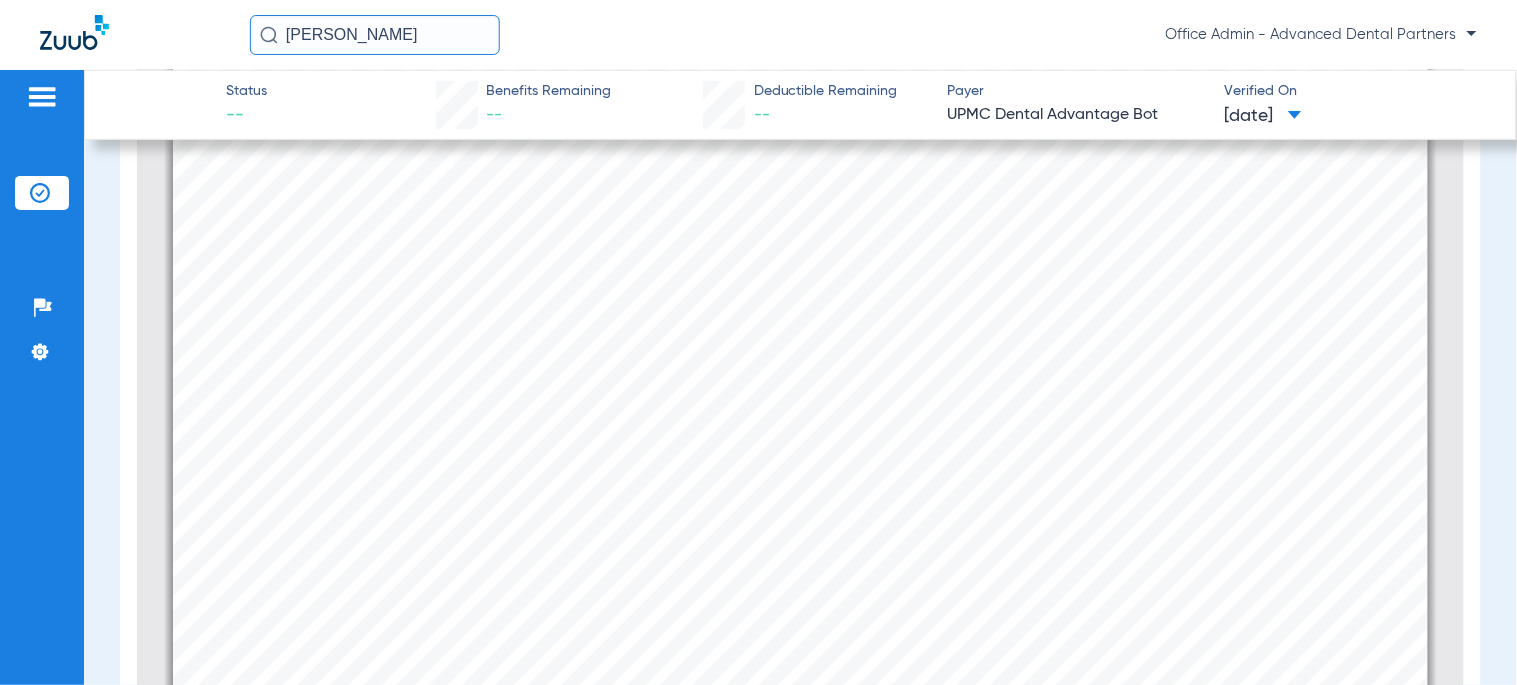 scroll, scrollTop: 357, scrollLeft: 0, axis: vertical 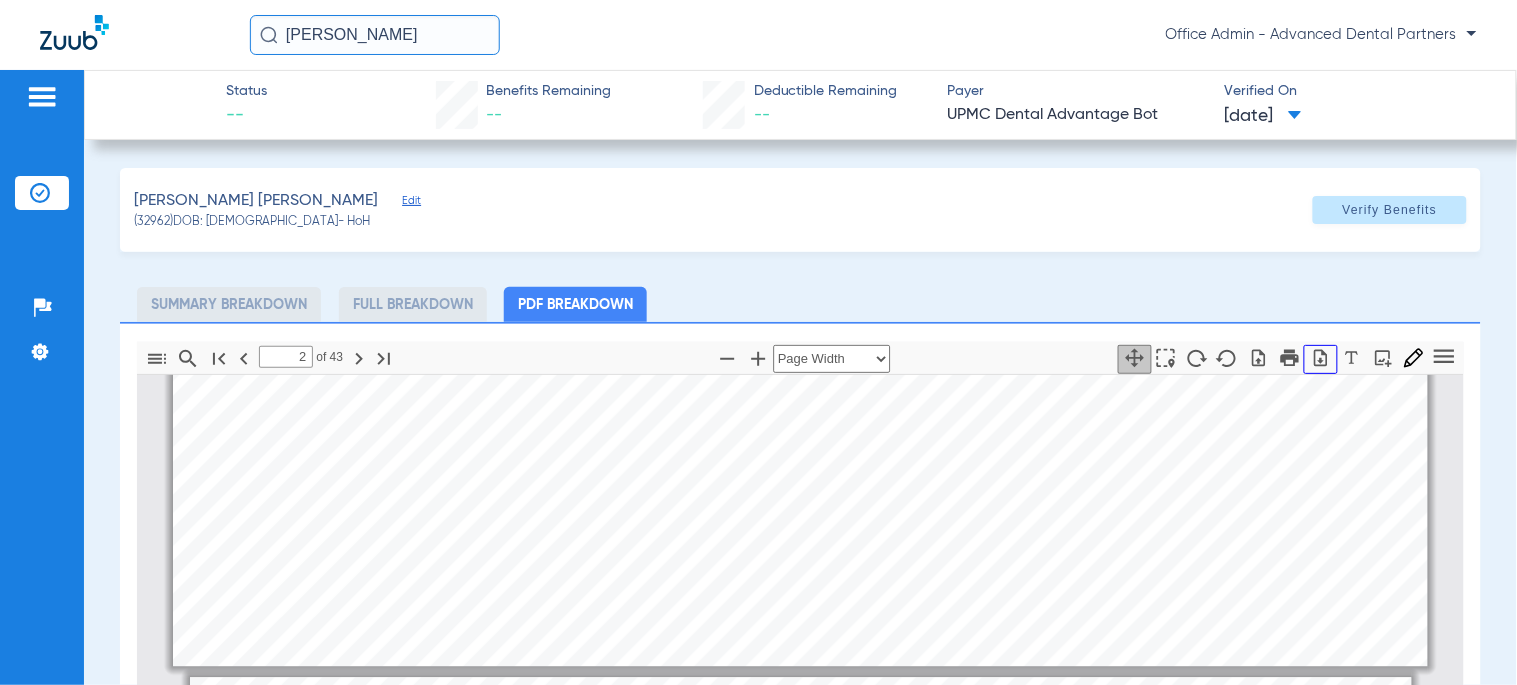 click 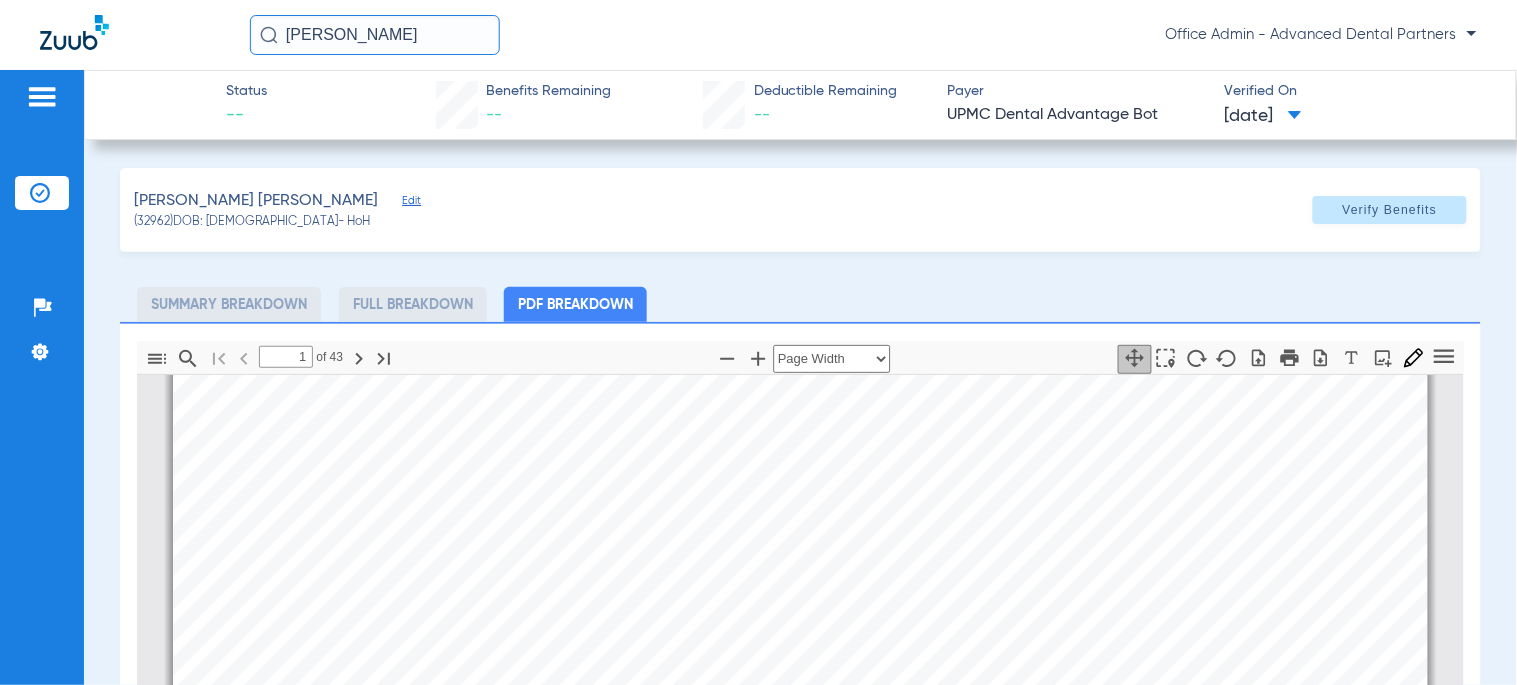 scroll, scrollTop: 0, scrollLeft: 0, axis: both 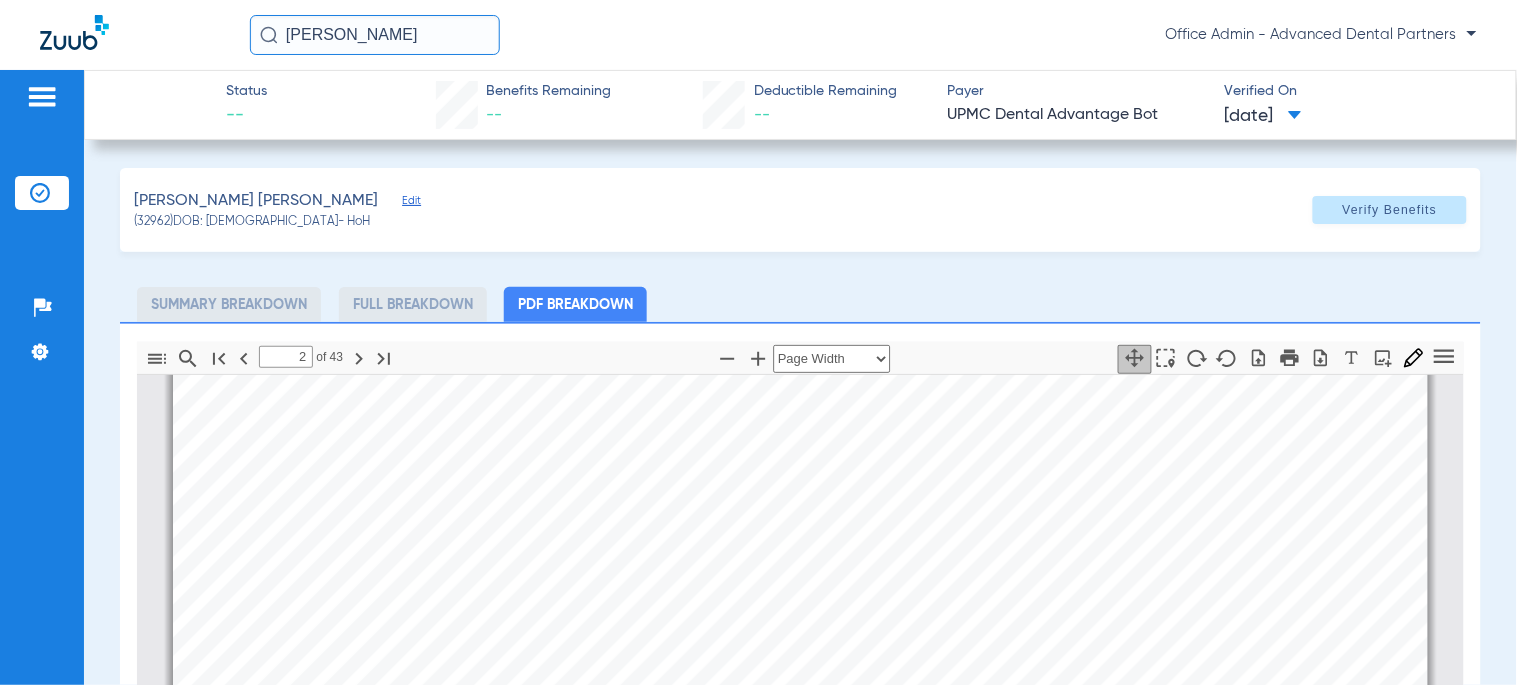 type on "1" 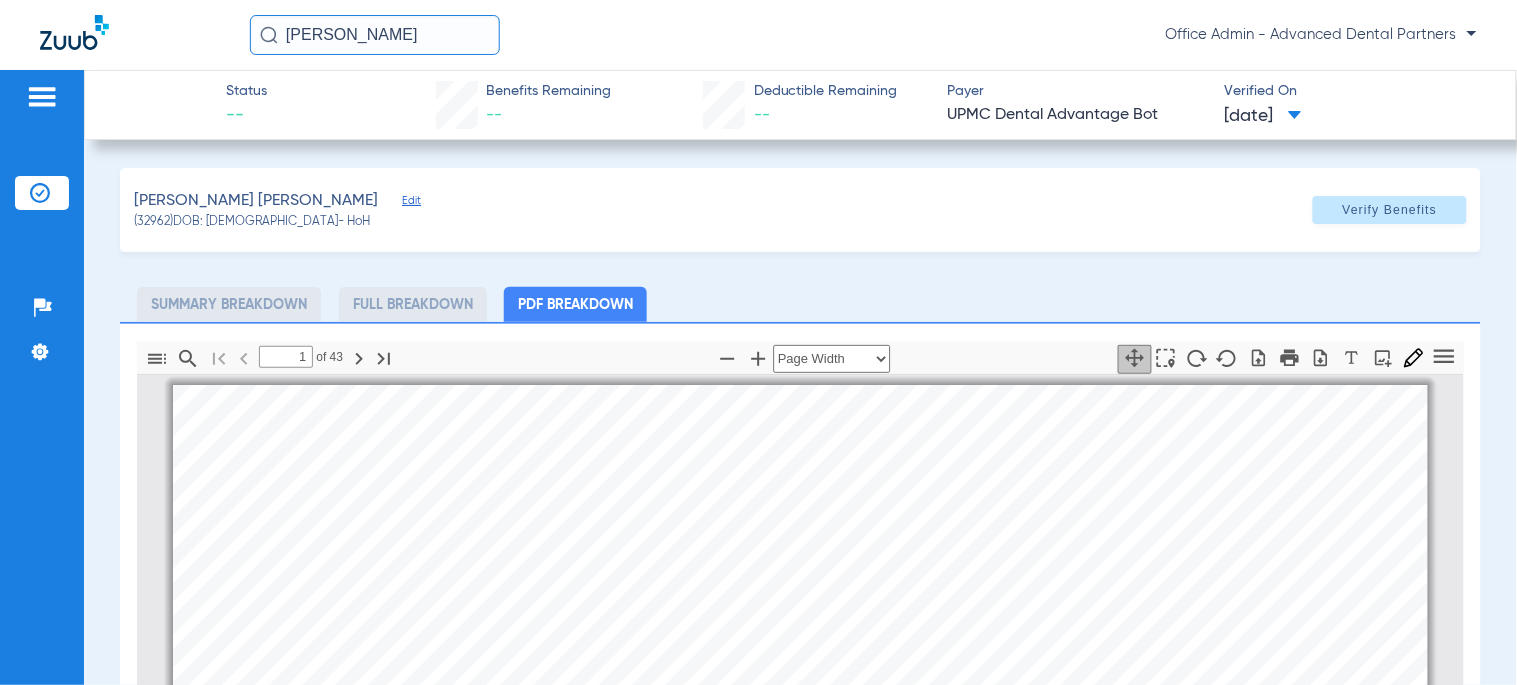 scroll, scrollTop: 333, scrollLeft: 0, axis: vertical 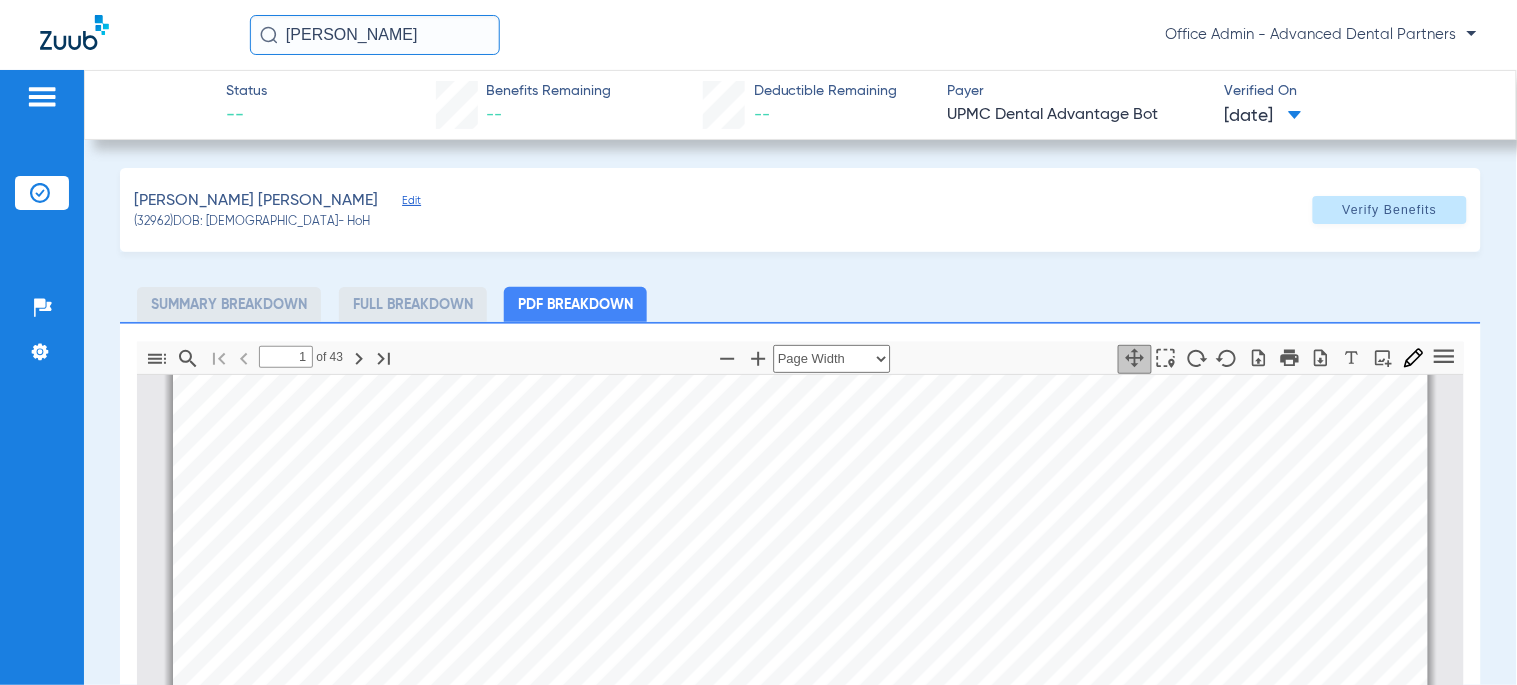 drag, startPoint x: 341, startPoint y: 42, endPoint x: 100, endPoint y: 40, distance: 241.0083 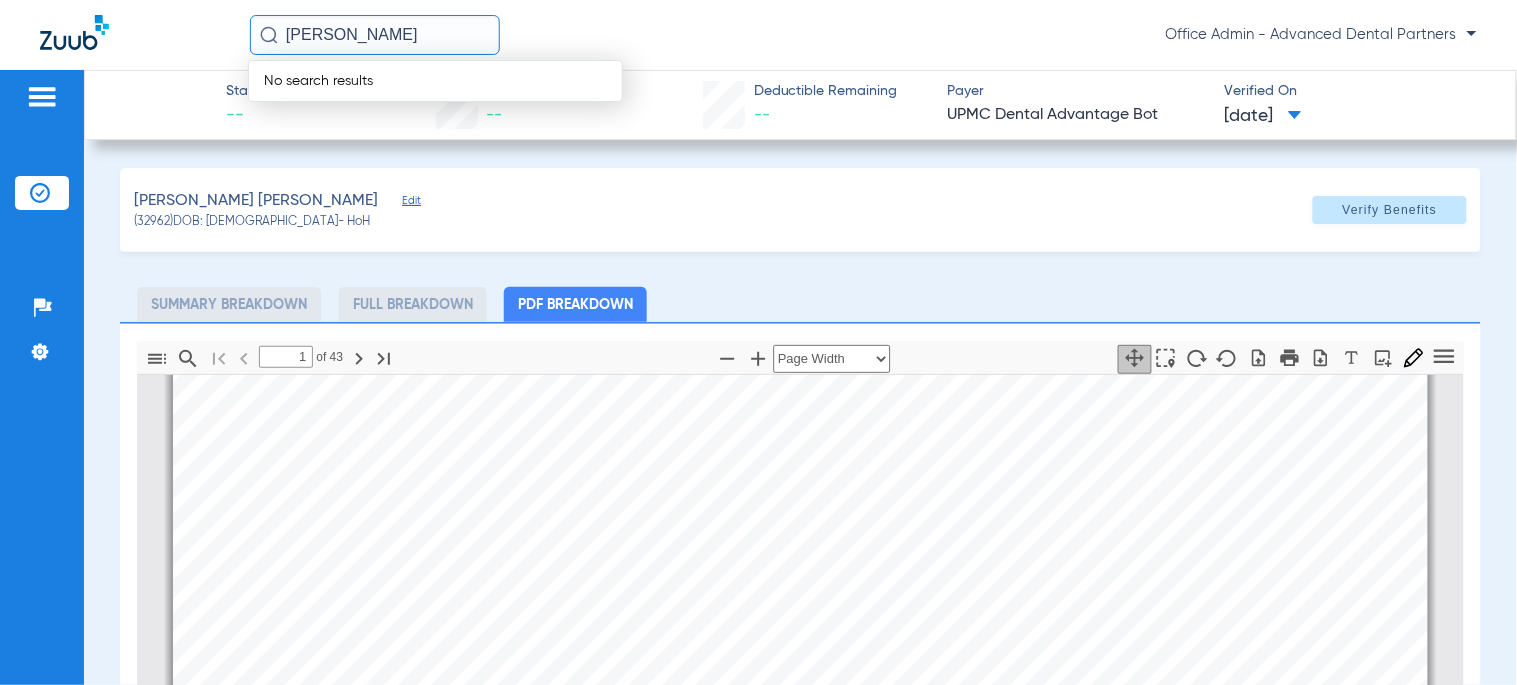click on "[PERSON_NAME]" 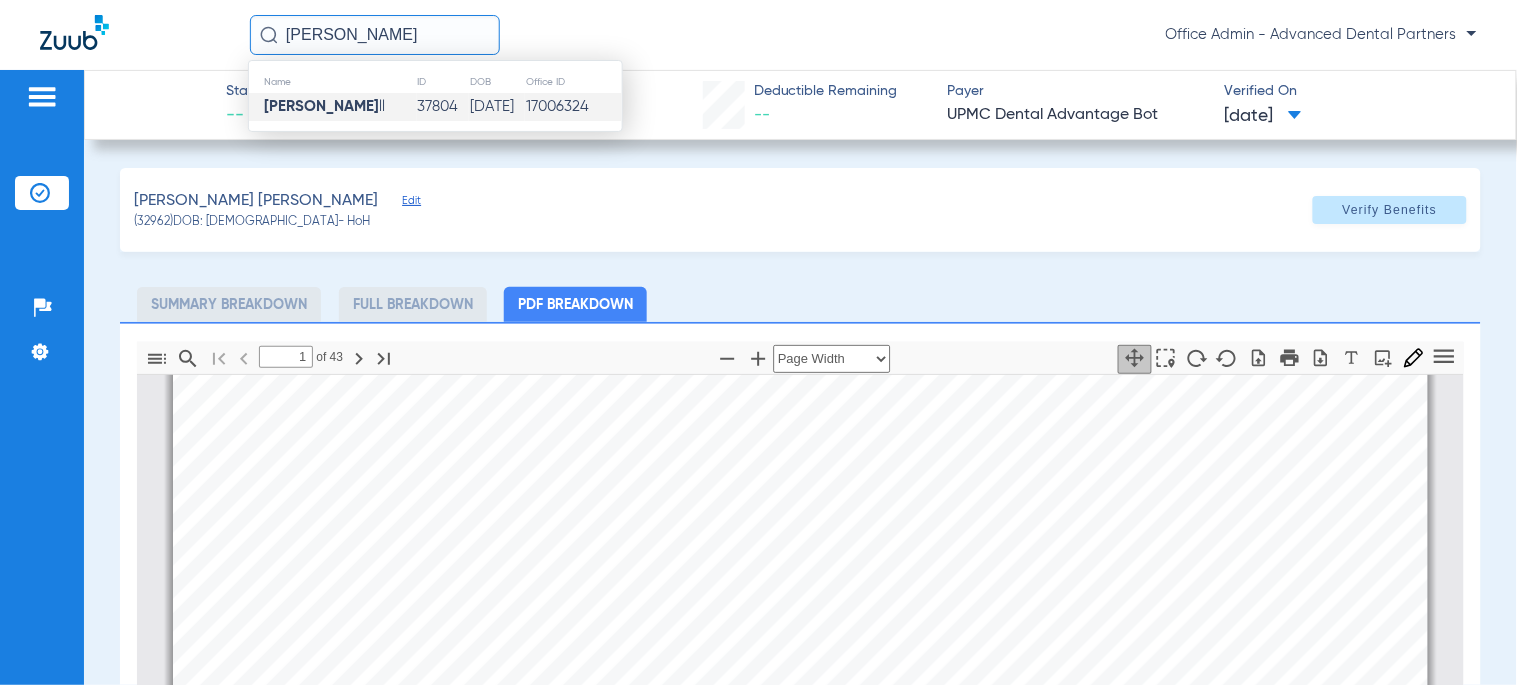 type on "[PERSON_NAME]" 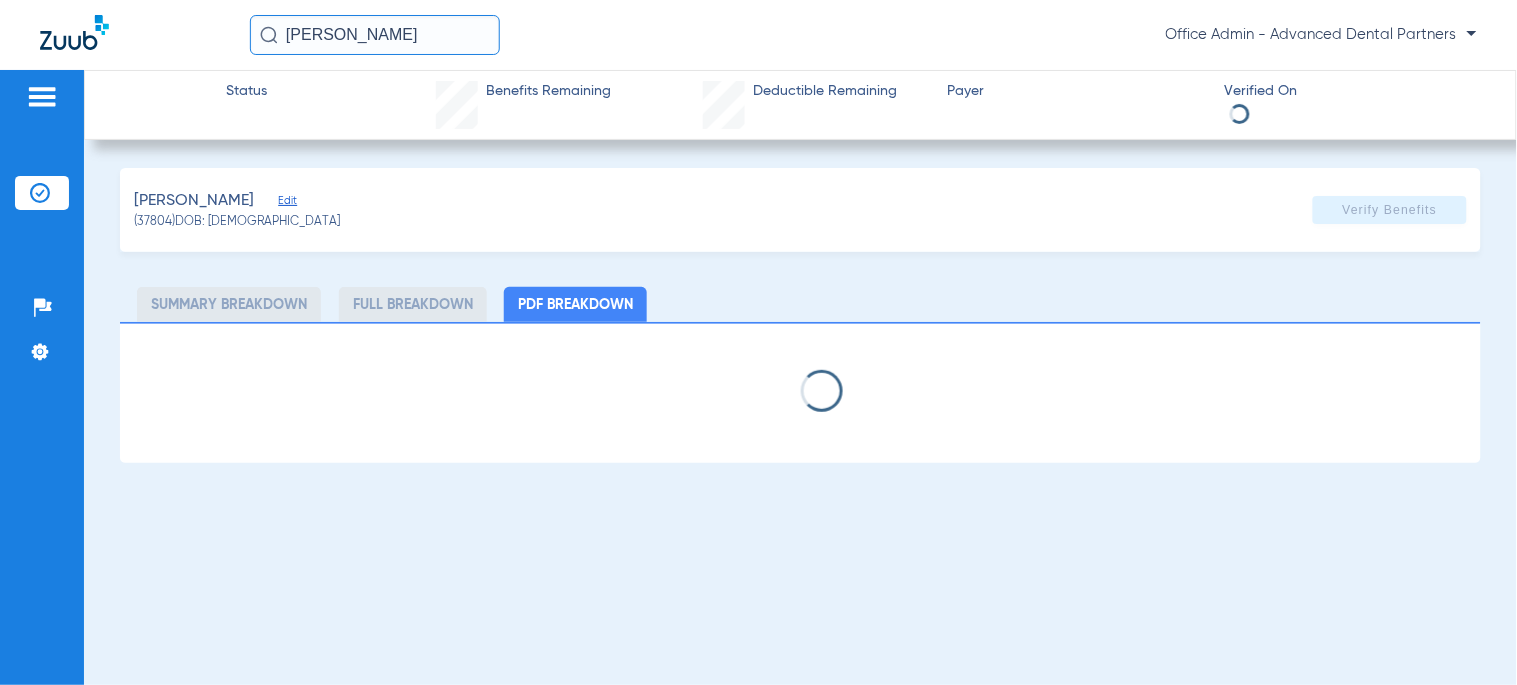 select on "page-width" 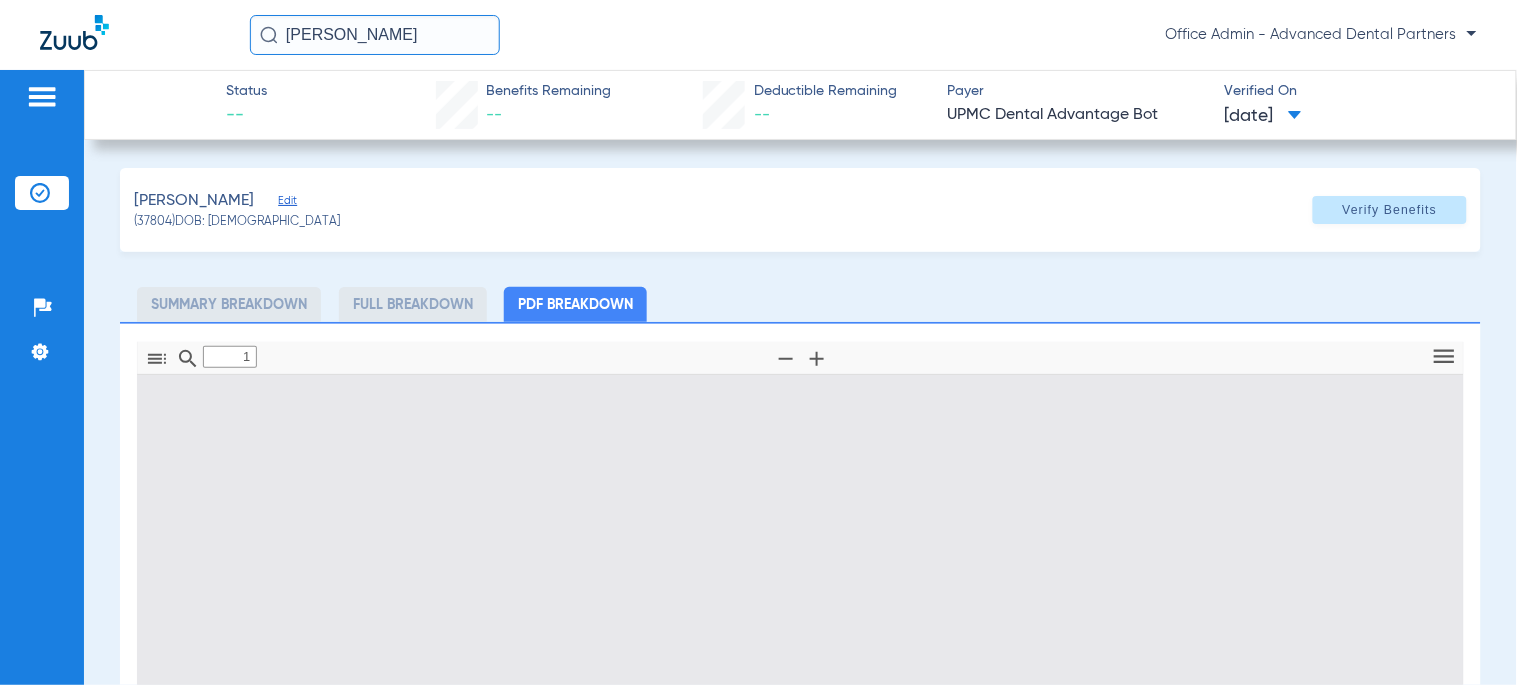 scroll, scrollTop: 10, scrollLeft: 0, axis: vertical 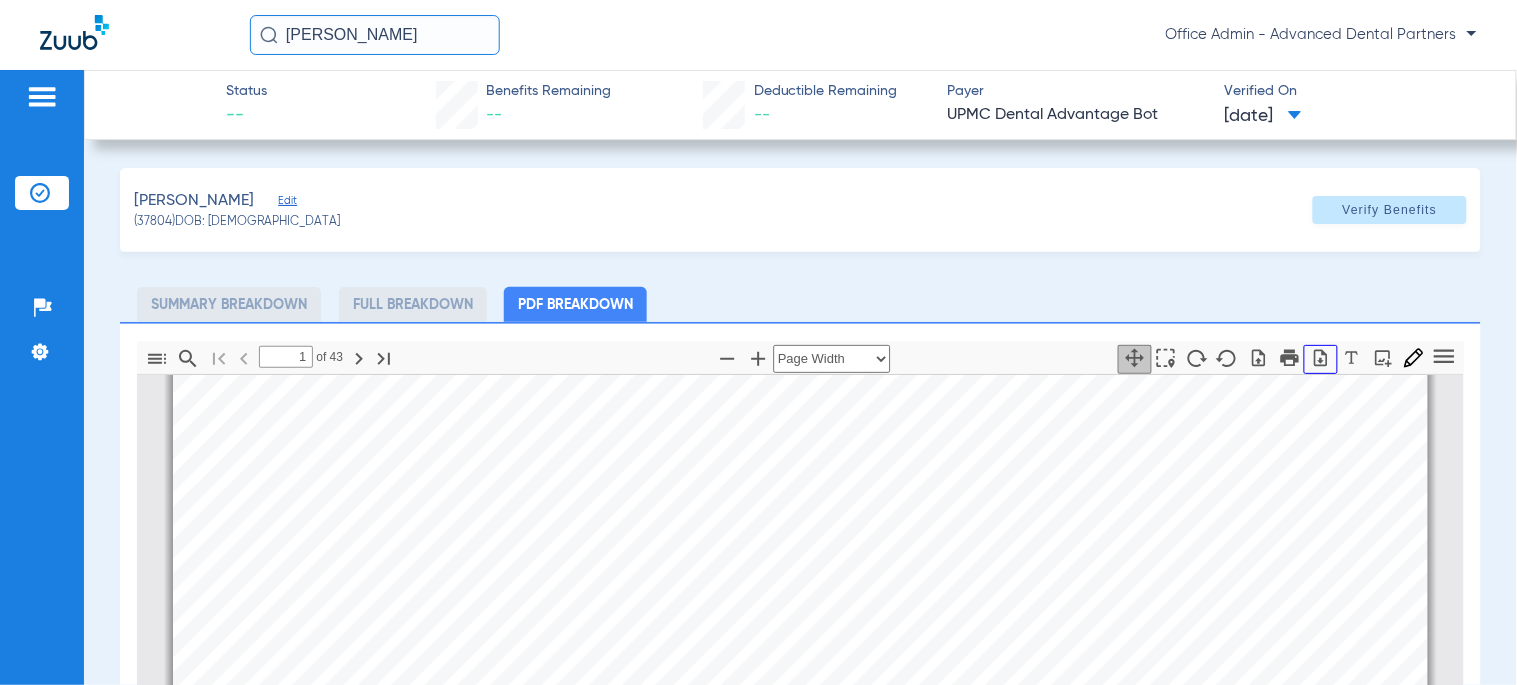 click 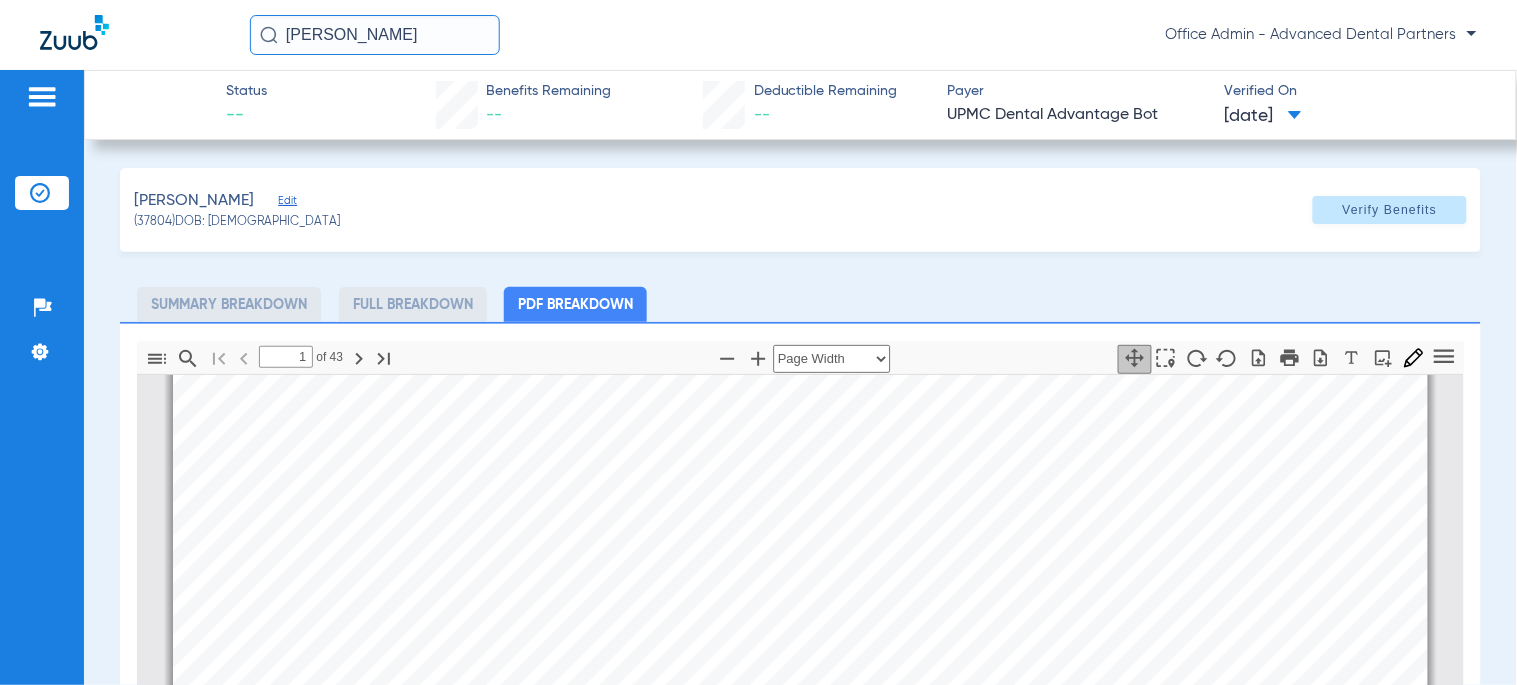 type on "2" 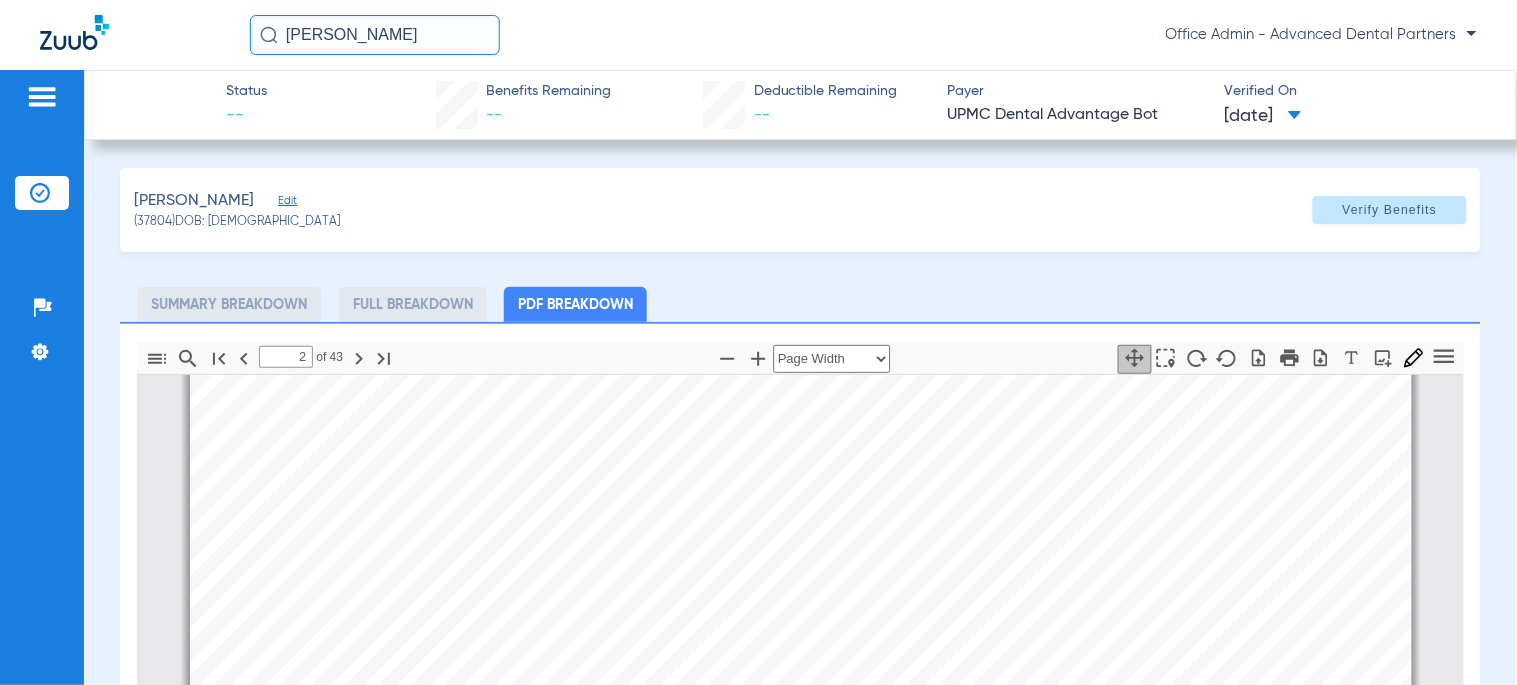scroll, scrollTop: 1676, scrollLeft: 0, axis: vertical 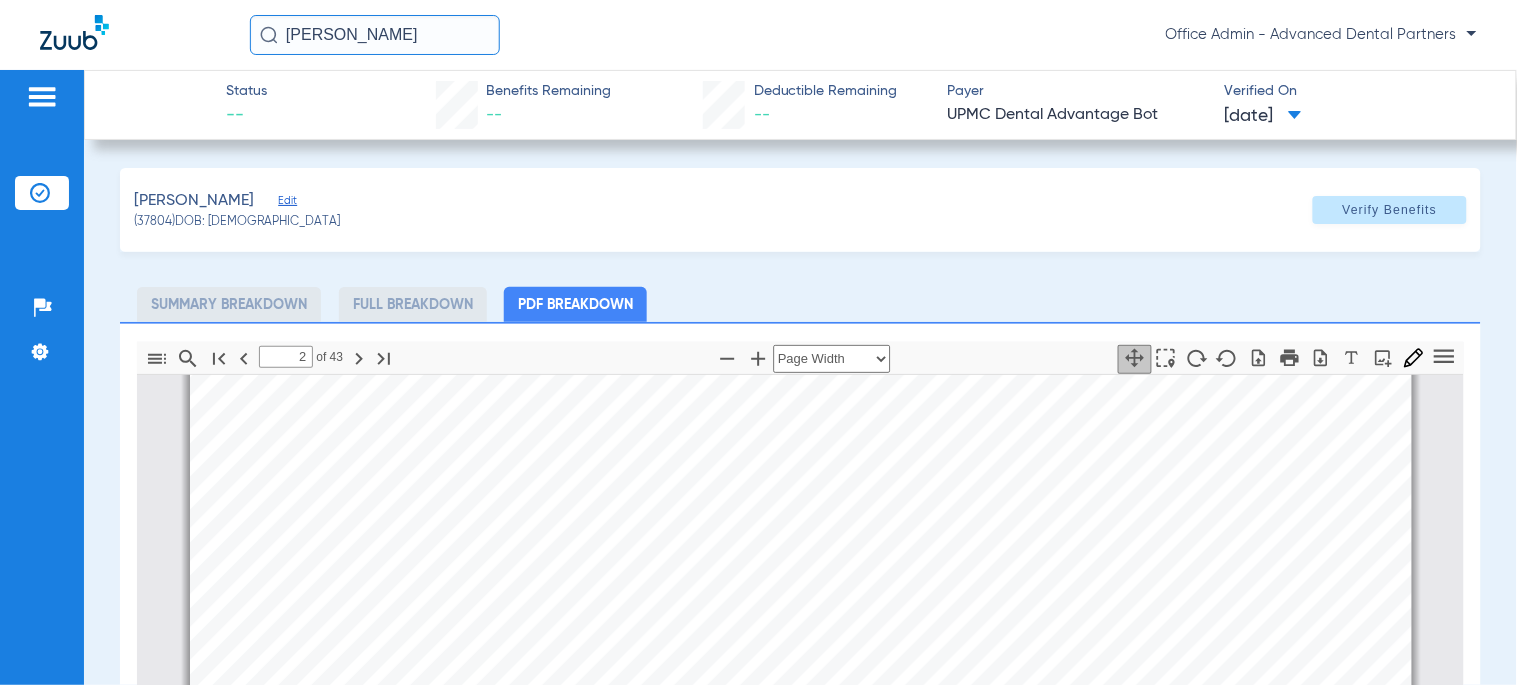 drag, startPoint x: 467, startPoint y: 41, endPoint x: -196, endPoint y: 3, distance: 664.0881 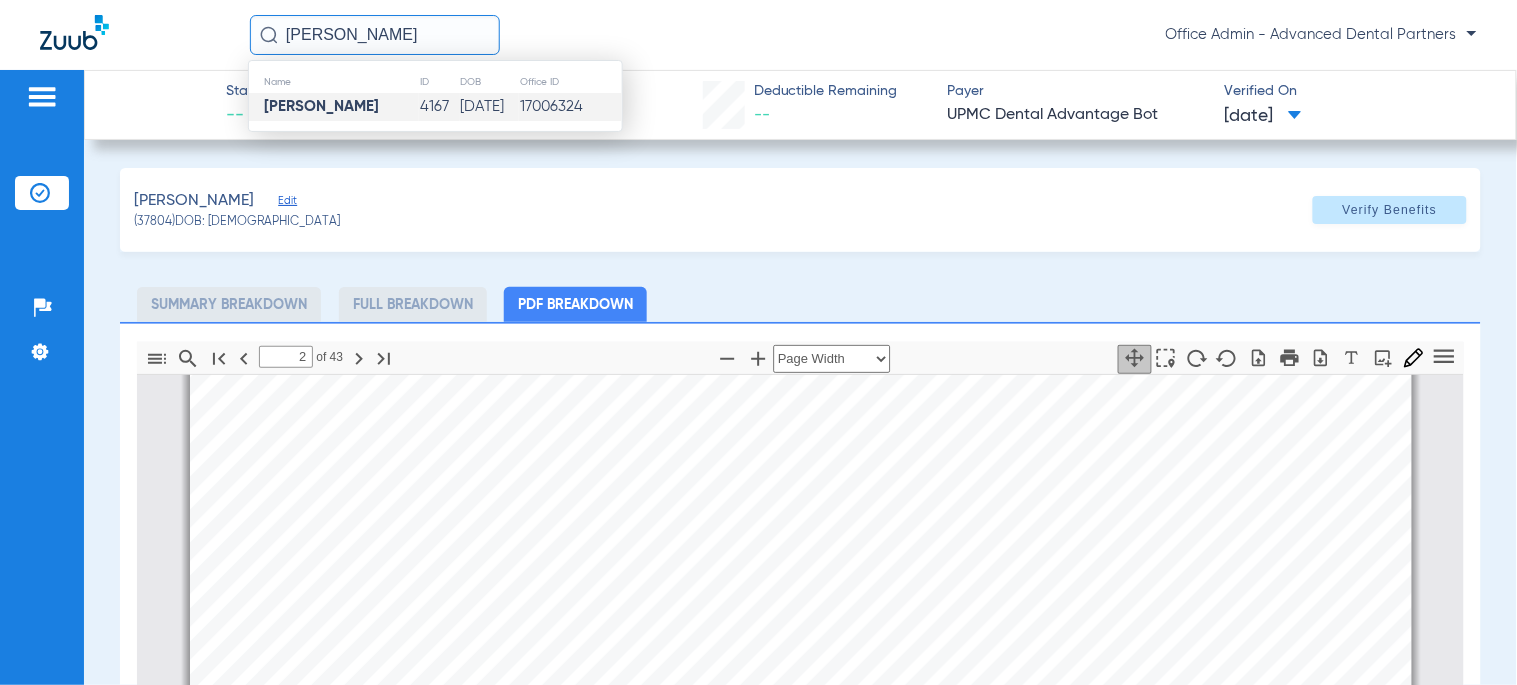 click on "[DATE]" 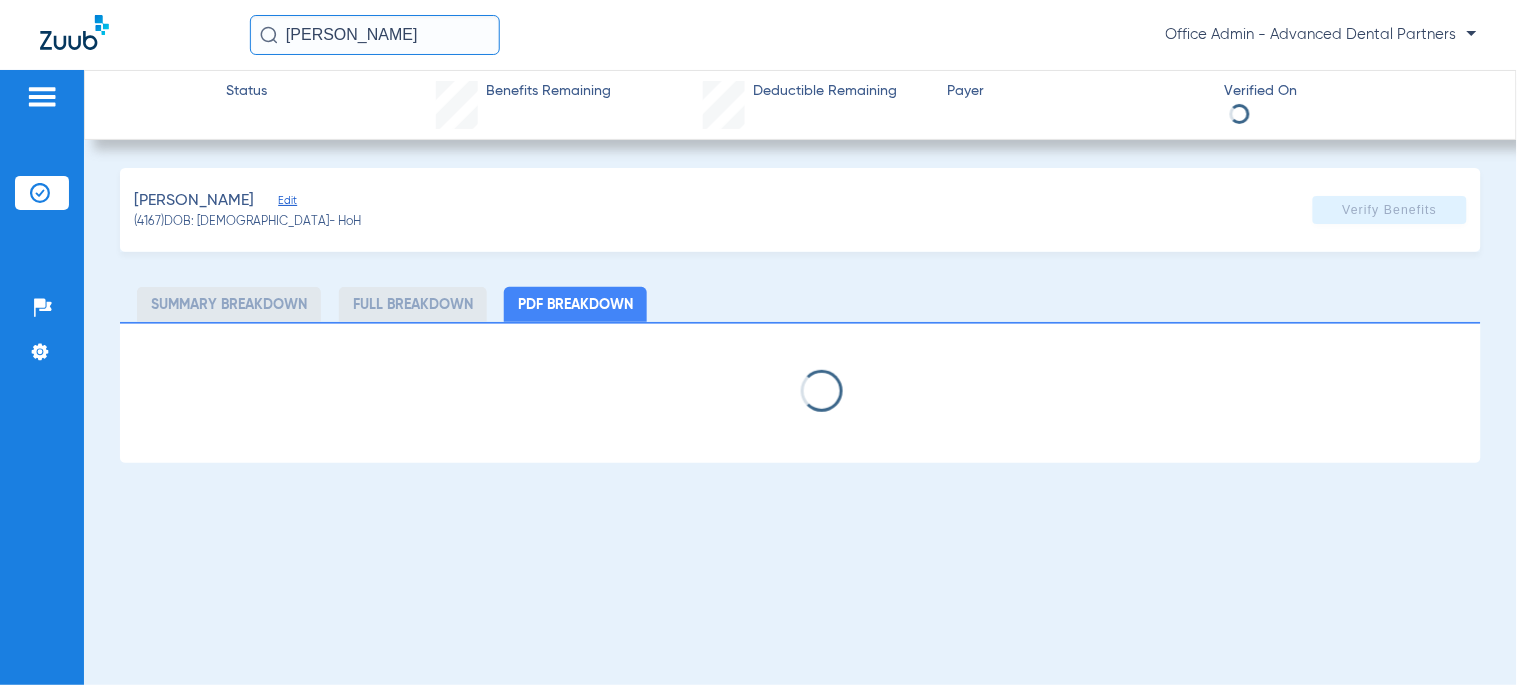 select on "page-width" 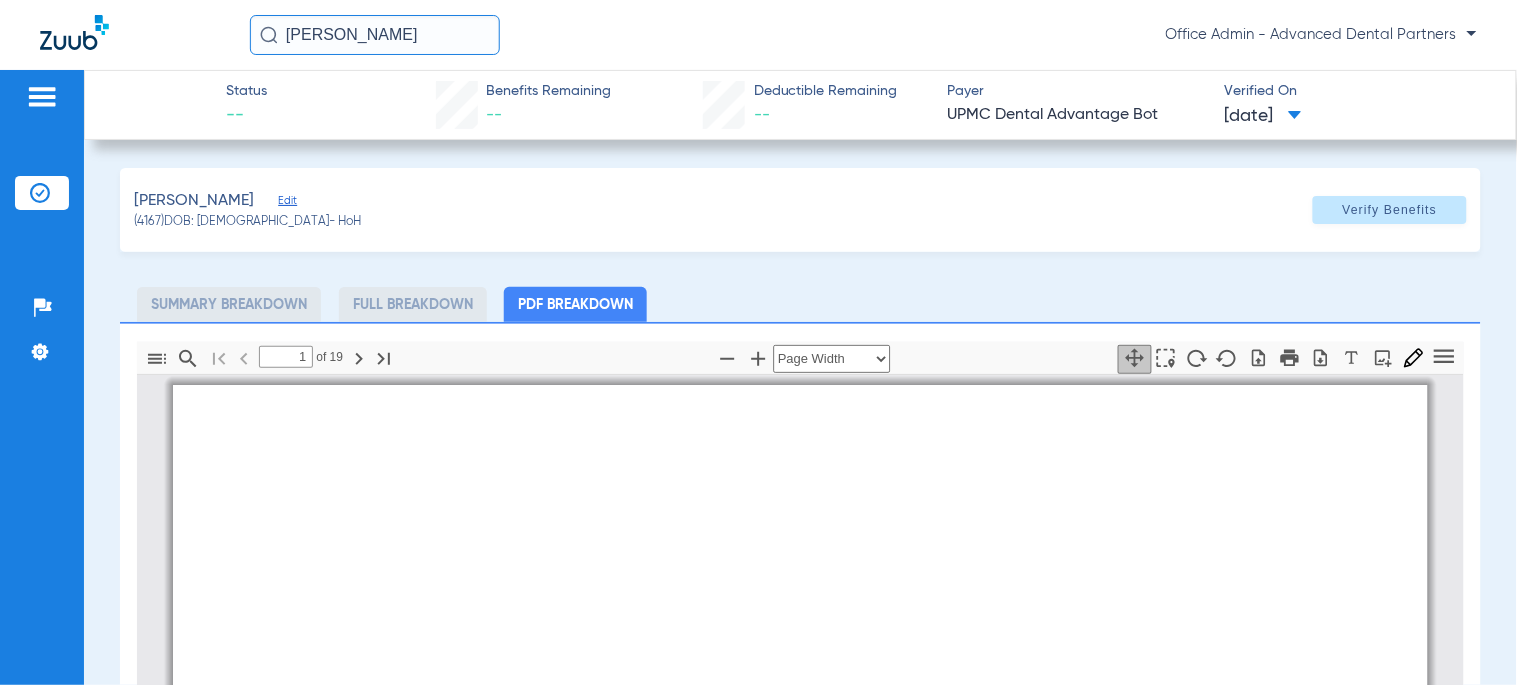 scroll, scrollTop: 10, scrollLeft: 0, axis: vertical 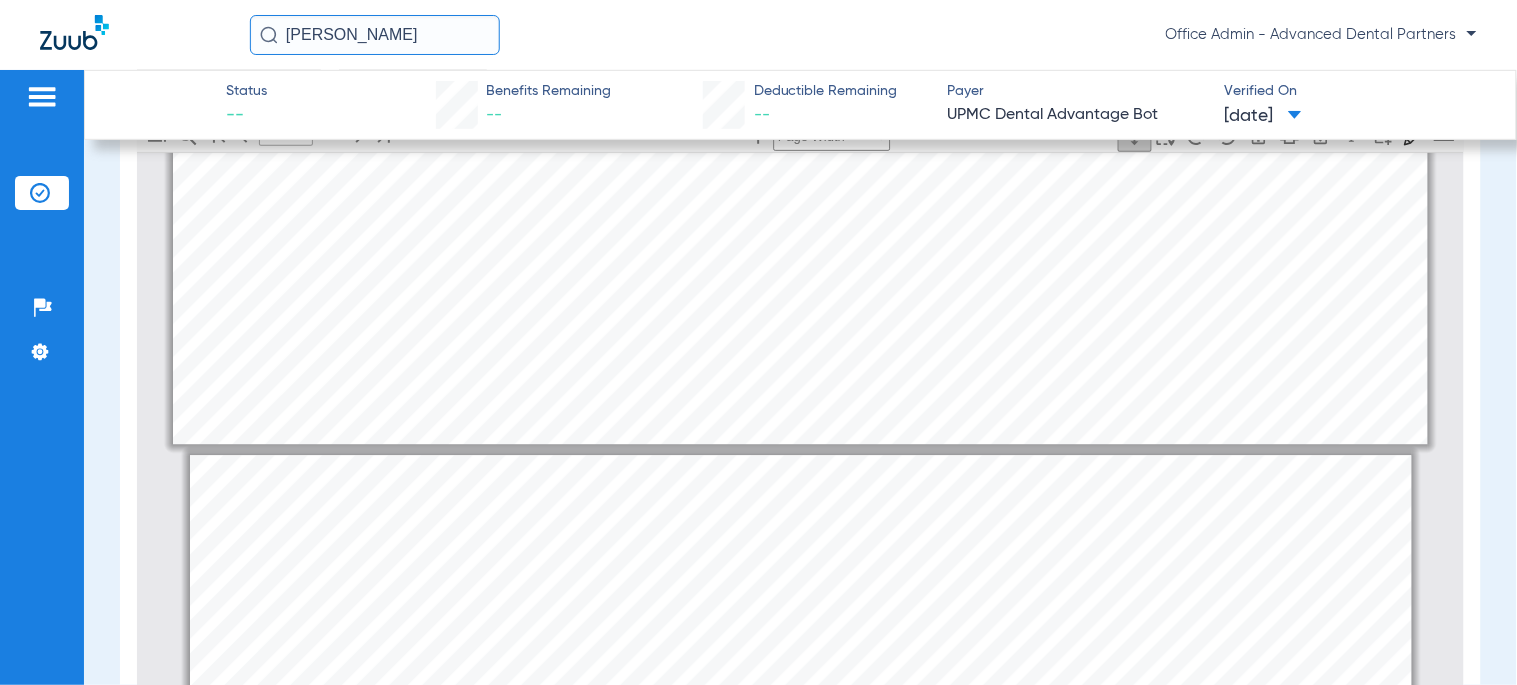 type on "1" 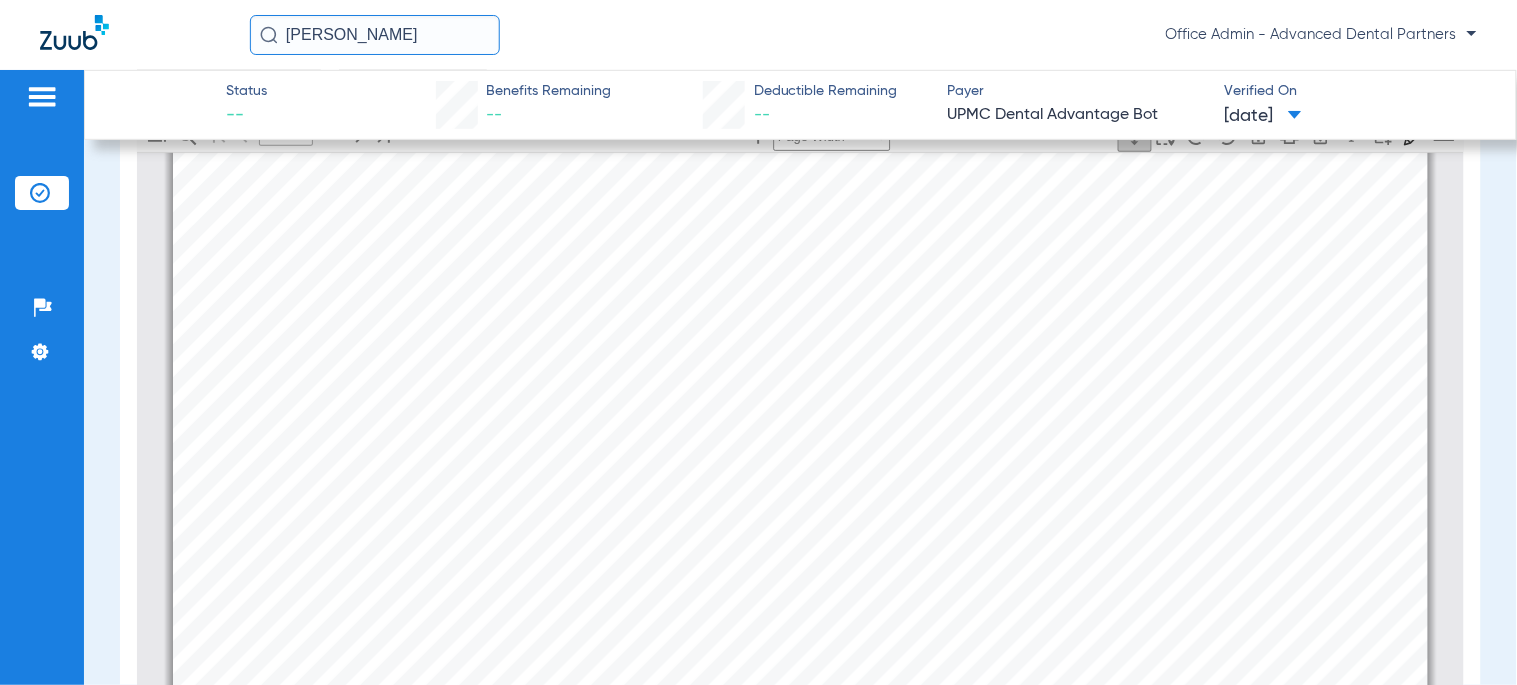 scroll, scrollTop: 0, scrollLeft: 0, axis: both 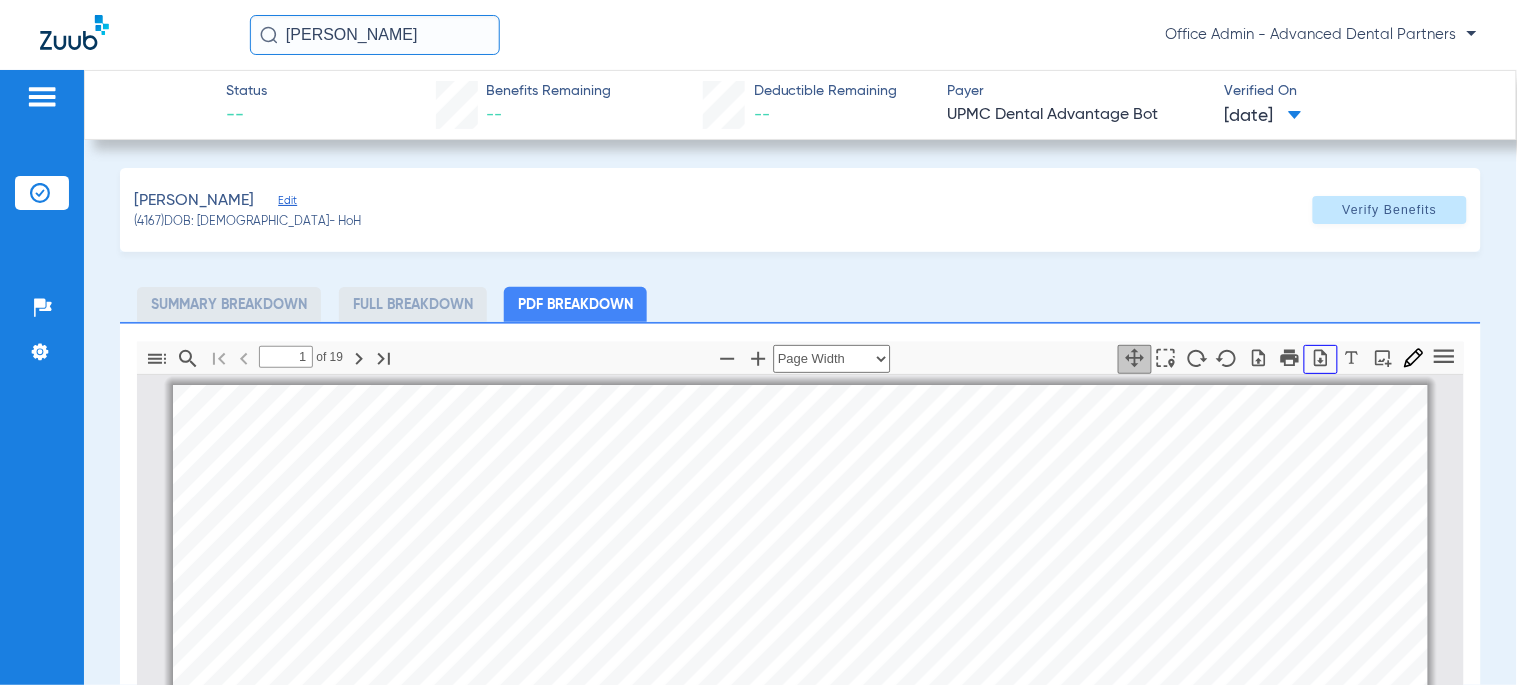 drag, startPoint x: 1294, startPoint y: 362, endPoint x: 820, endPoint y: 423, distance: 477.909 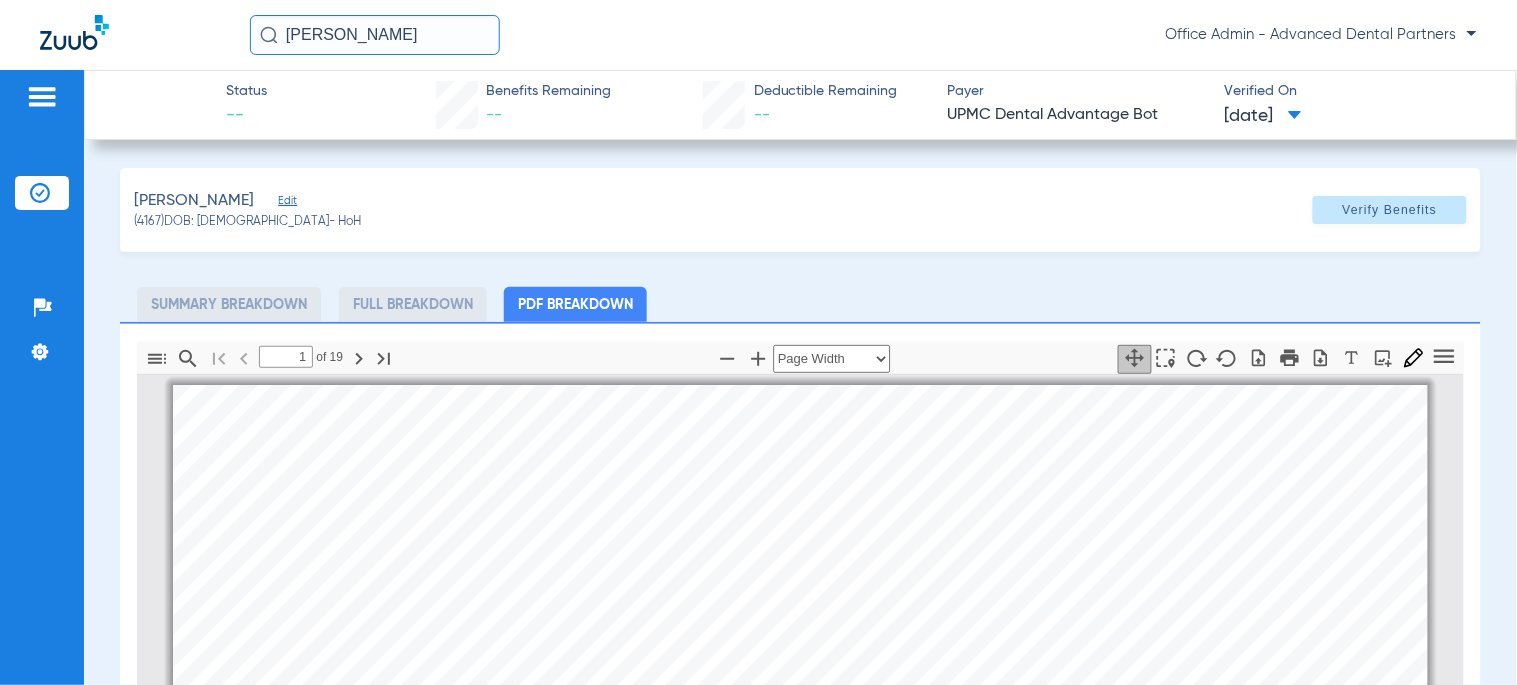 drag, startPoint x: 65, startPoint y: 36, endPoint x: -349, endPoint y: 23, distance: 414.20407 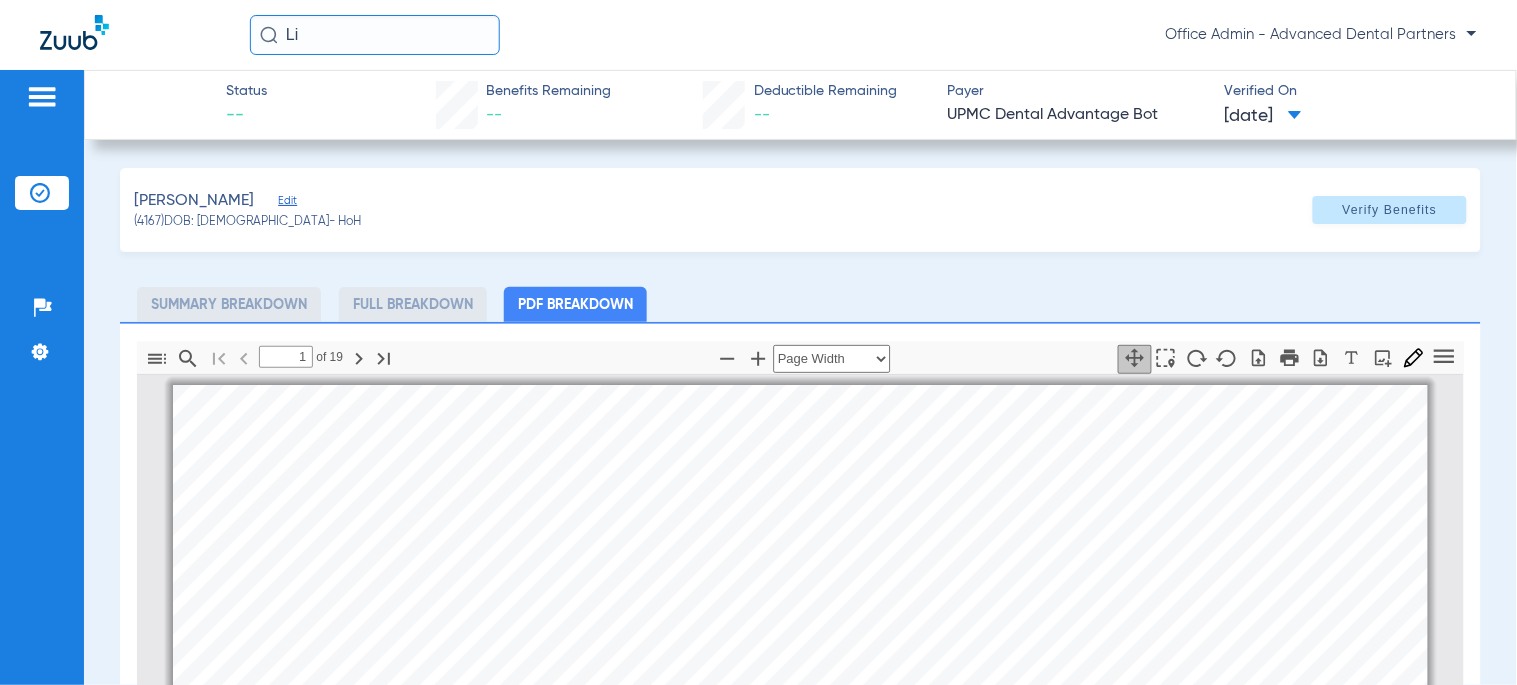 type on "L" 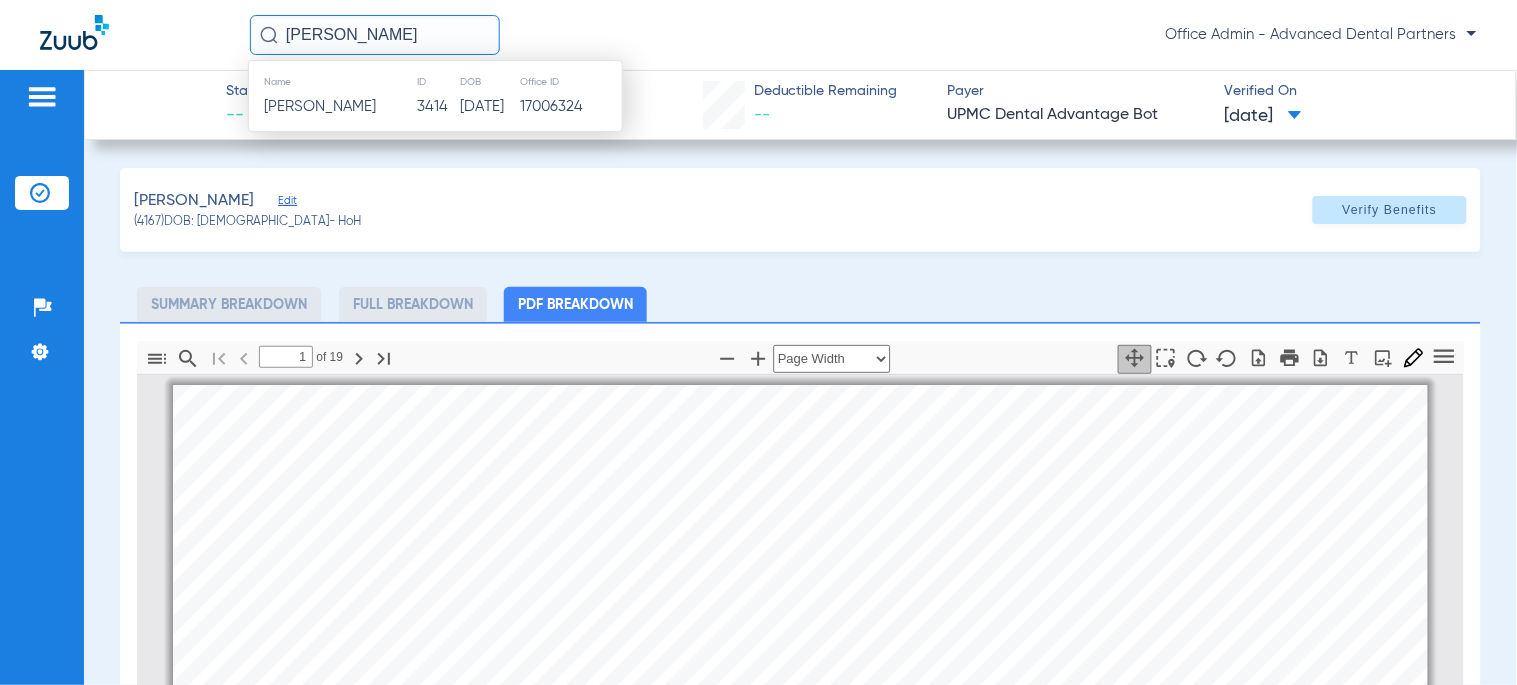 type on "[PERSON_NAME]" 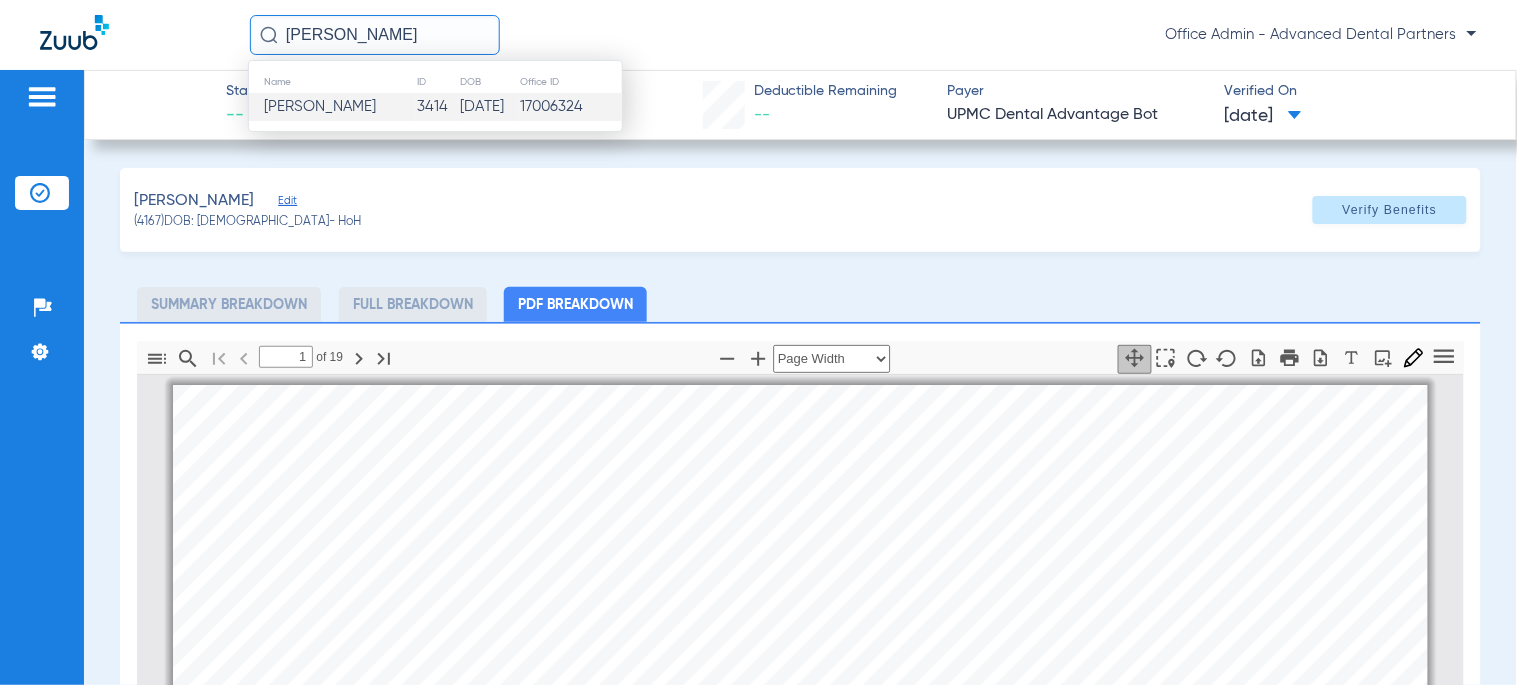 click on "[DATE]" 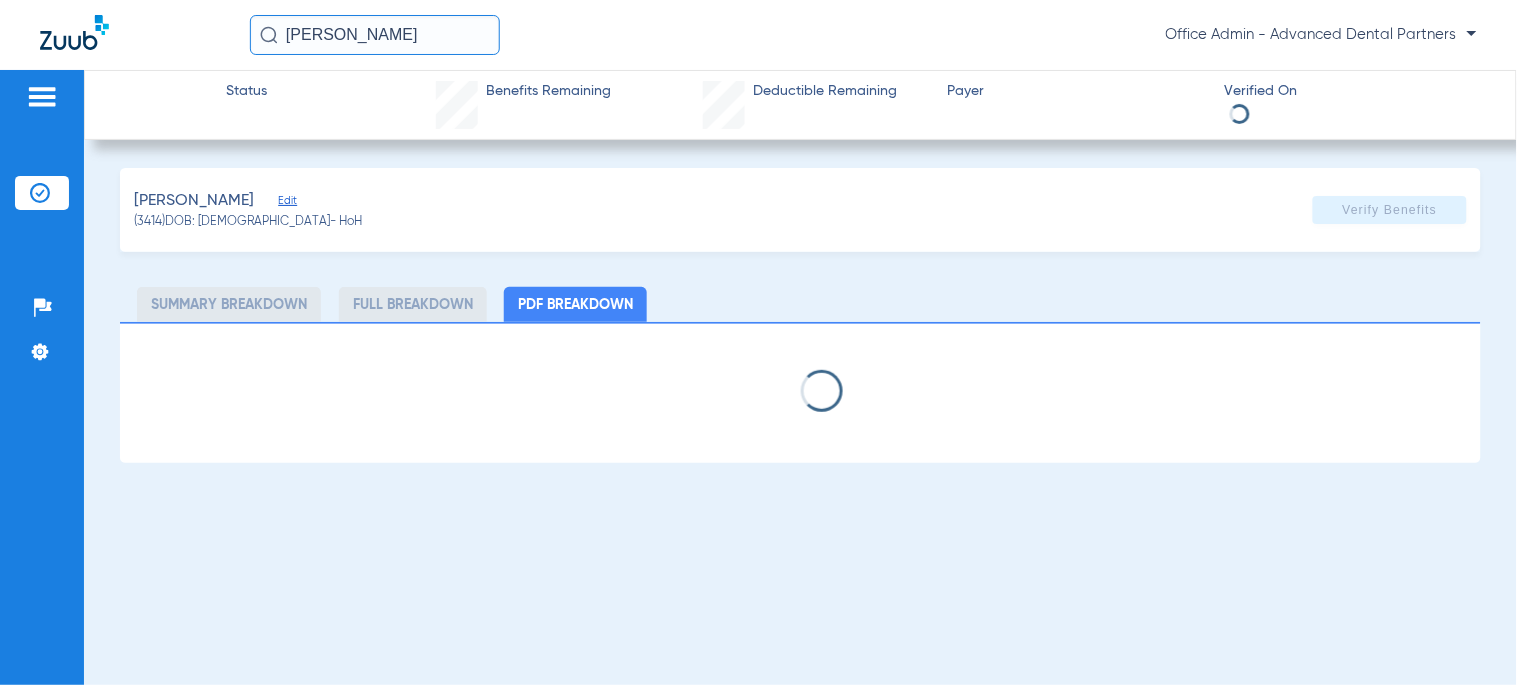 select on "page-width" 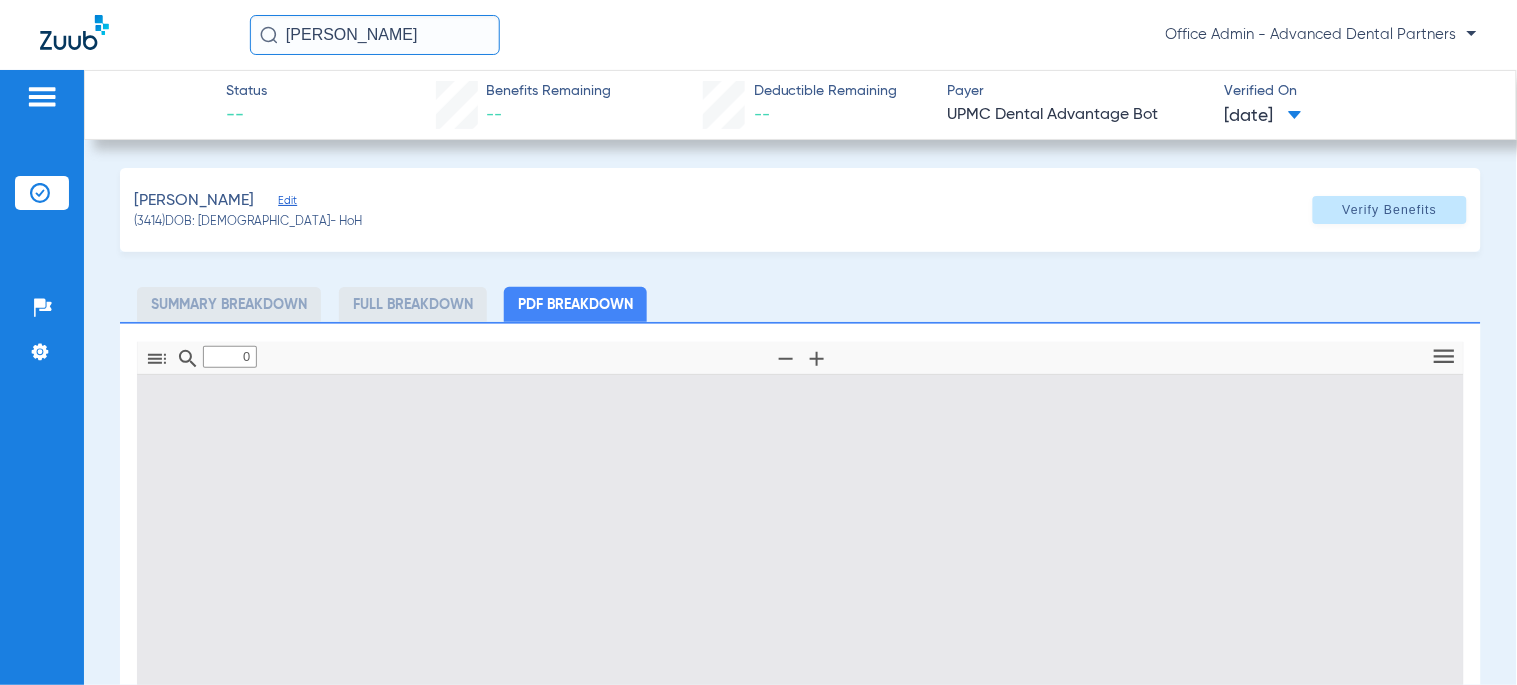 type on "1" 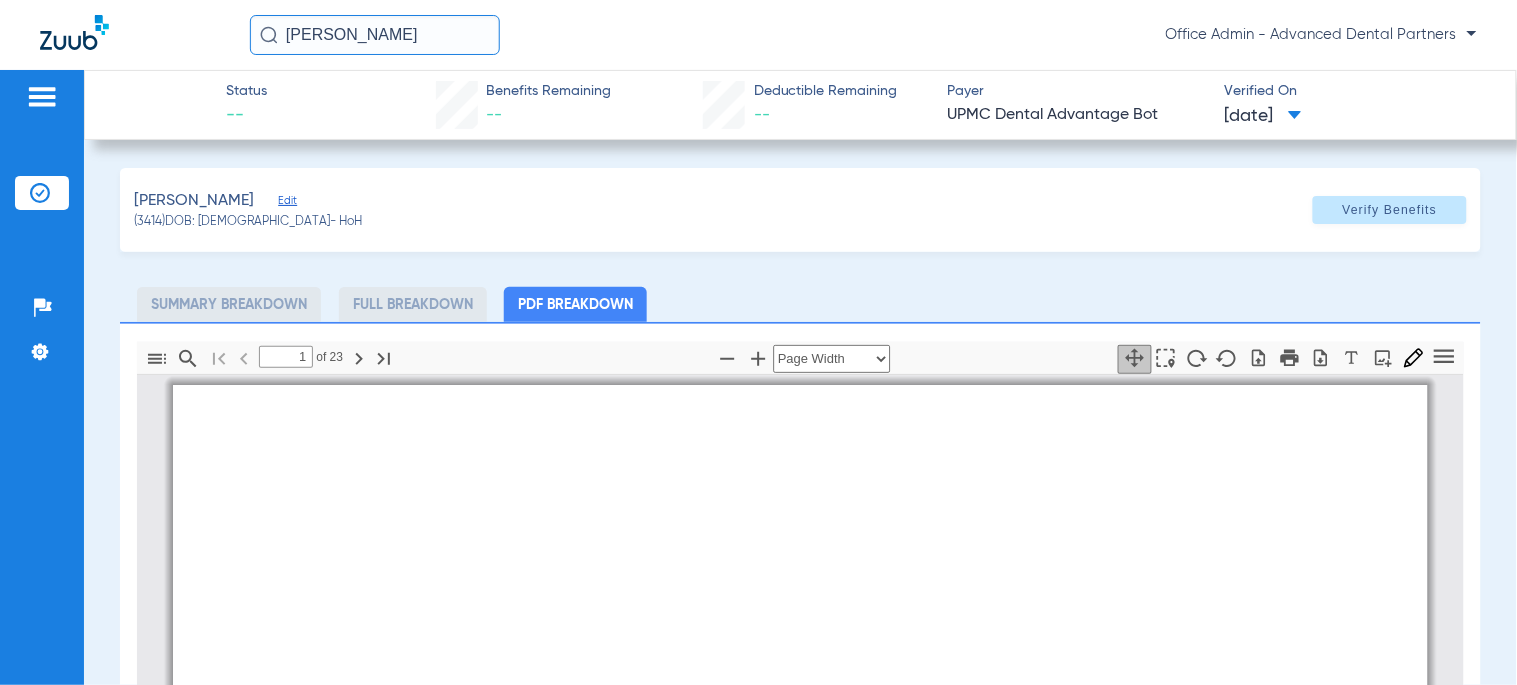 scroll, scrollTop: 10, scrollLeft: 0, axis: vertical 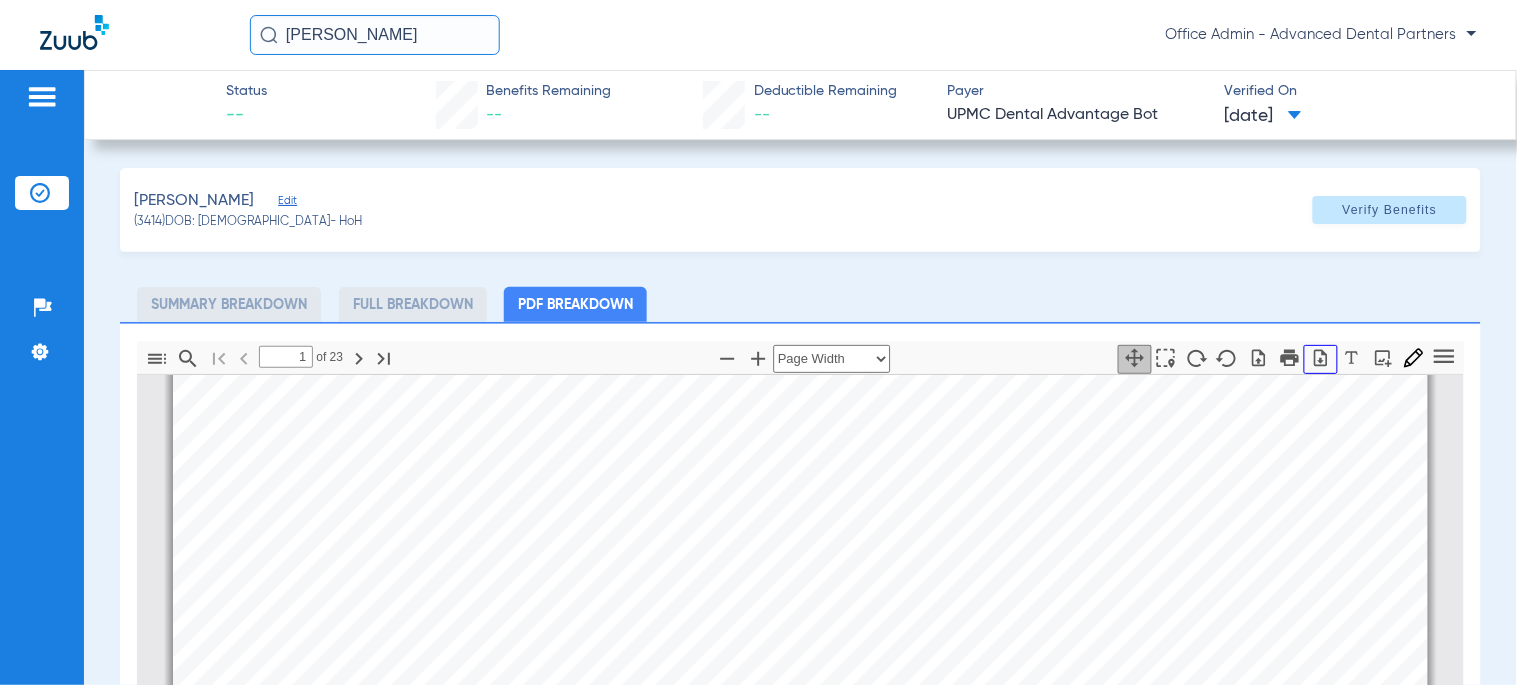 click 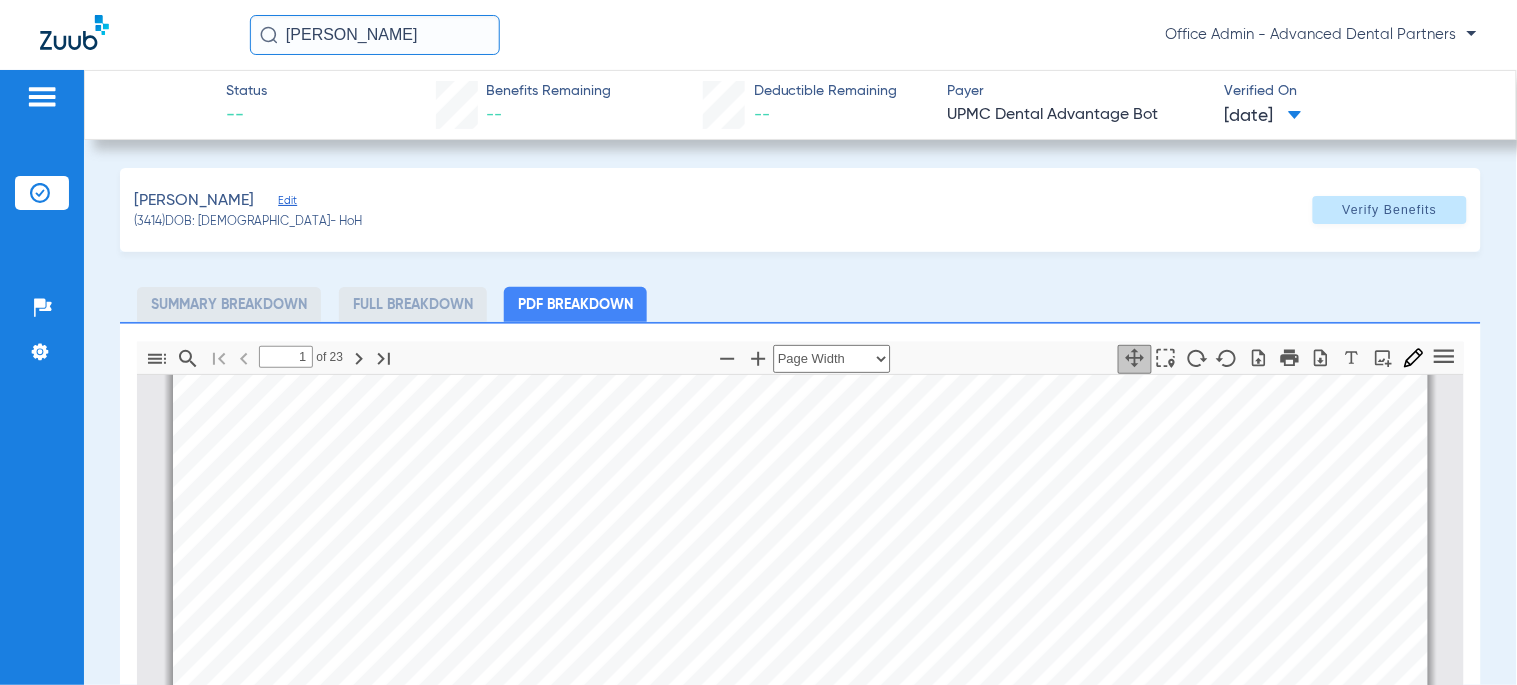 scroll, scrollTop: 232, scrollLeft: 0, axis: vertical 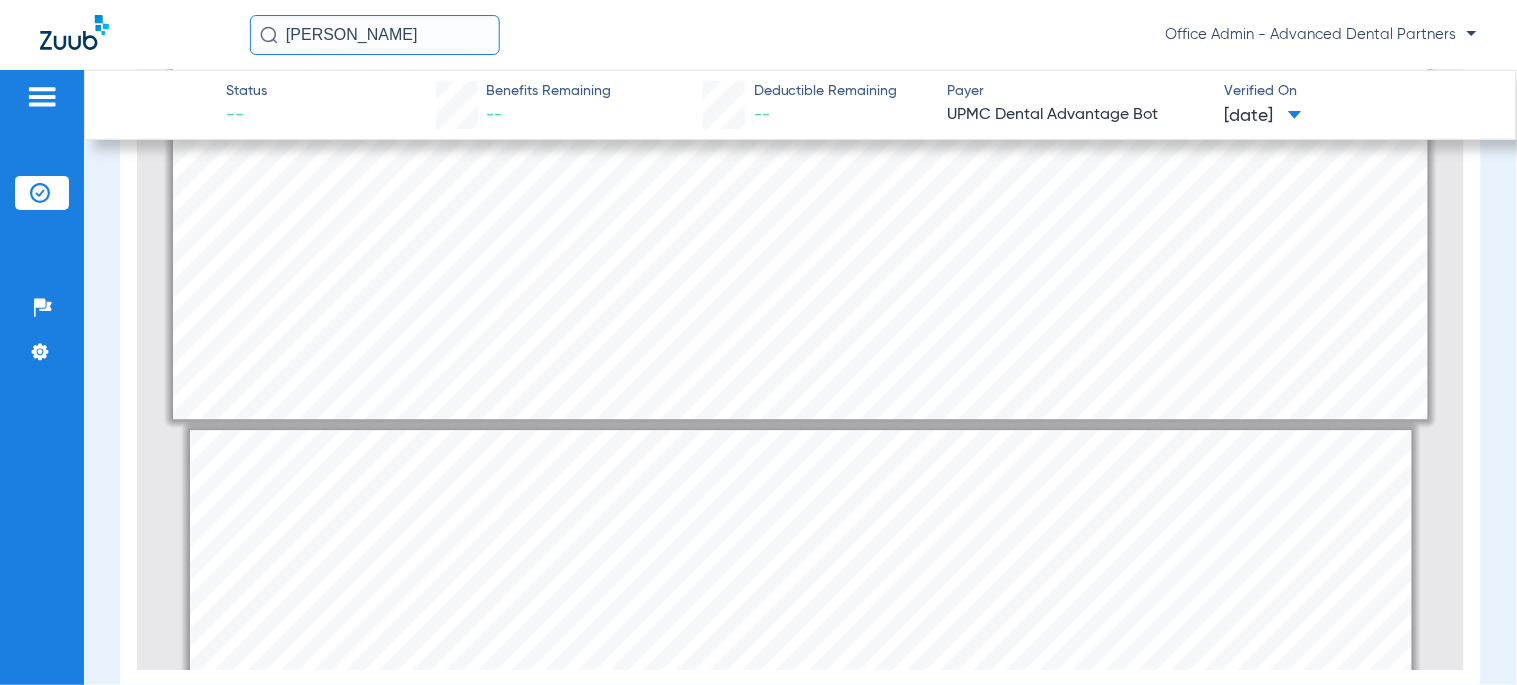 drag, startPoint x: -189, startPoint y: 48, endPoint x: -226, endPoint y: 51, distance: 37.12142 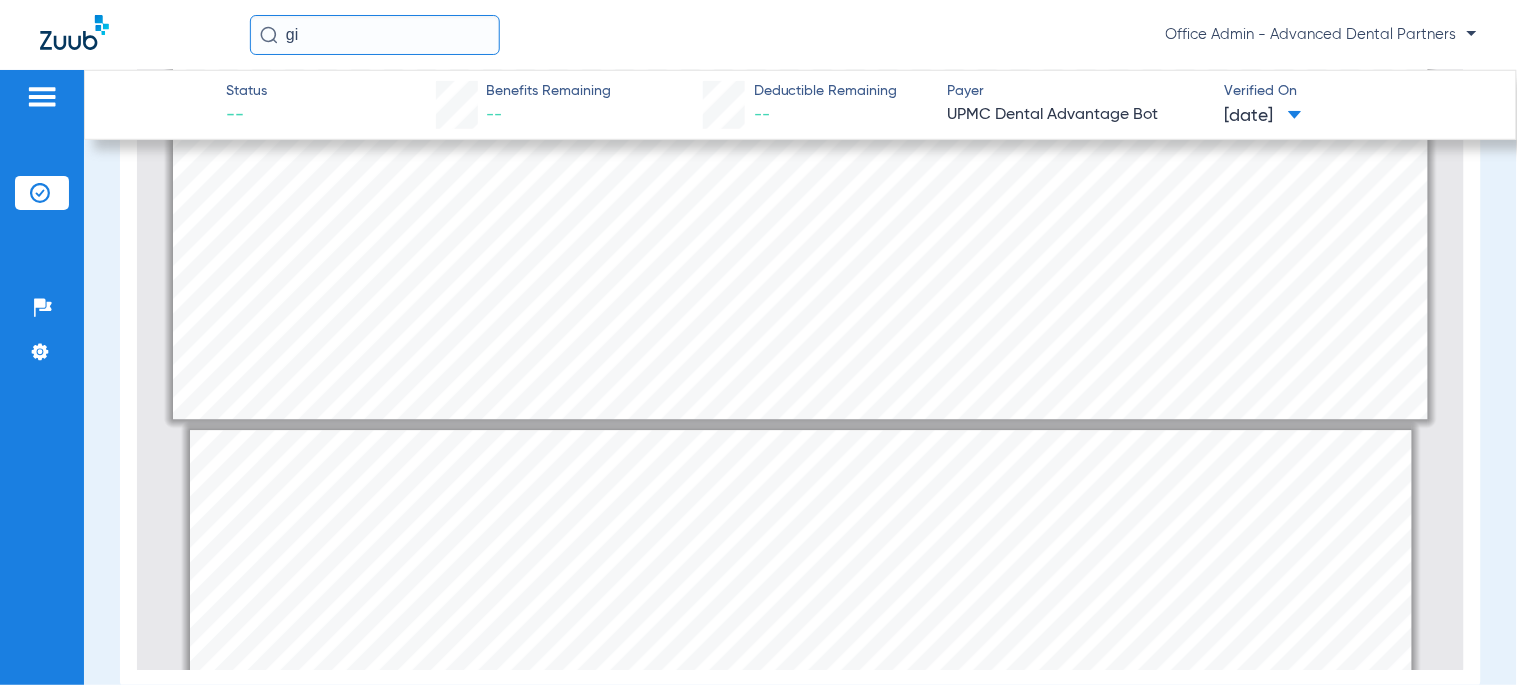 type on "g" 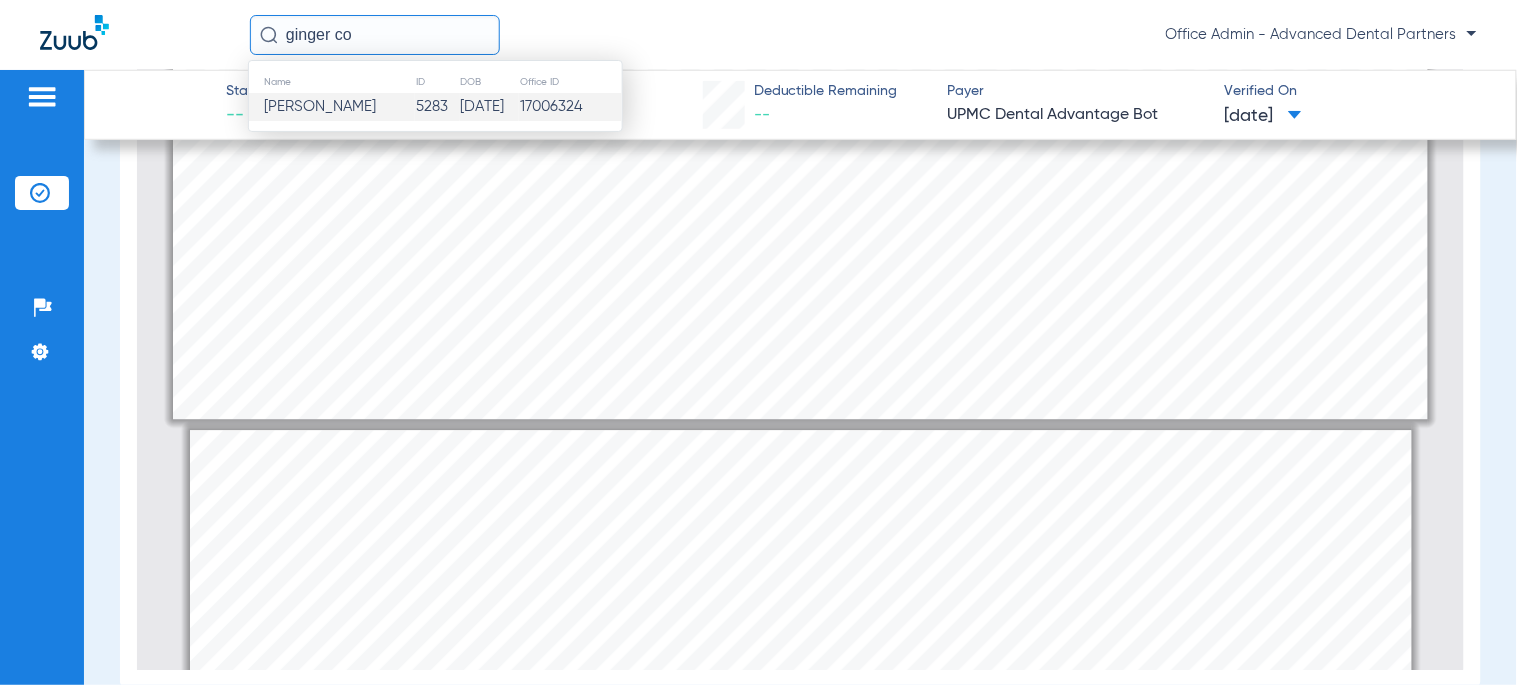 type on "ginger co" 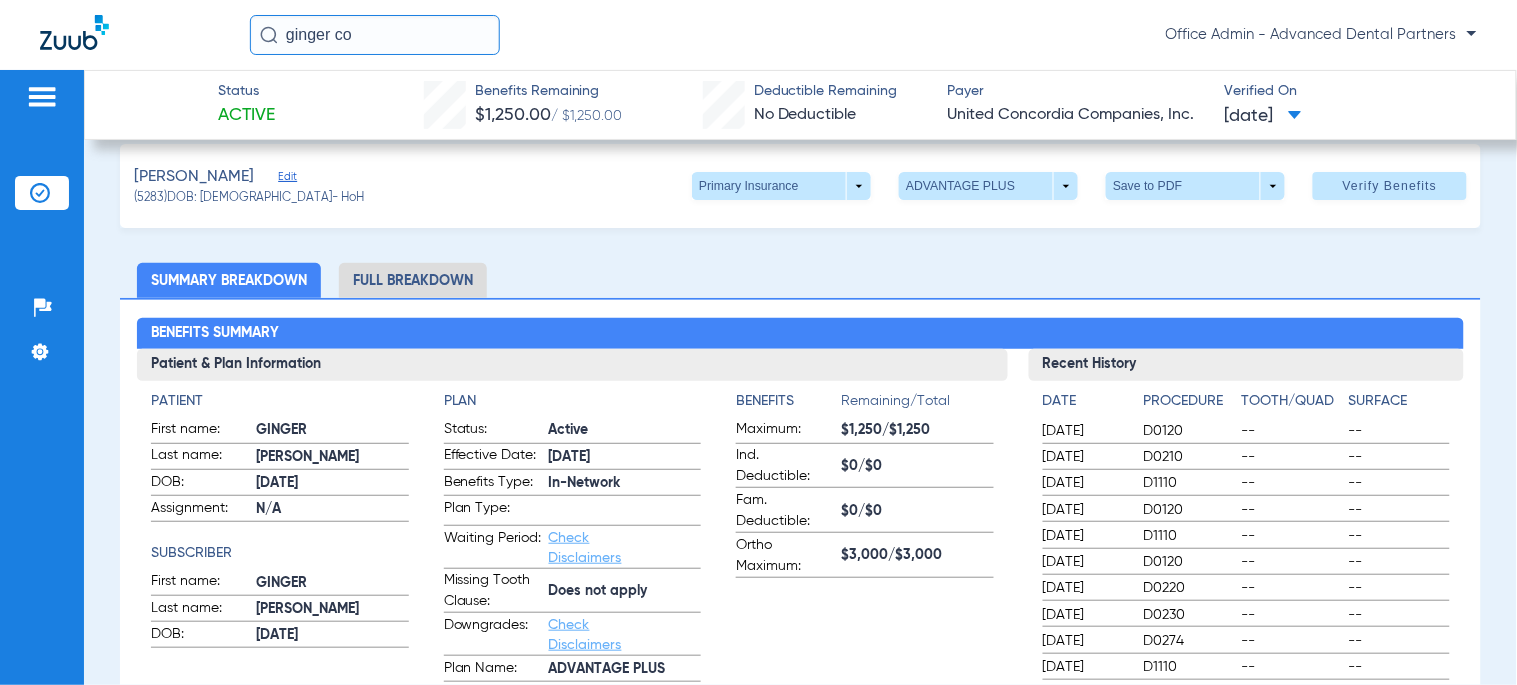scroll, scrollTop: 0, scrollLeft: 0, axis: both 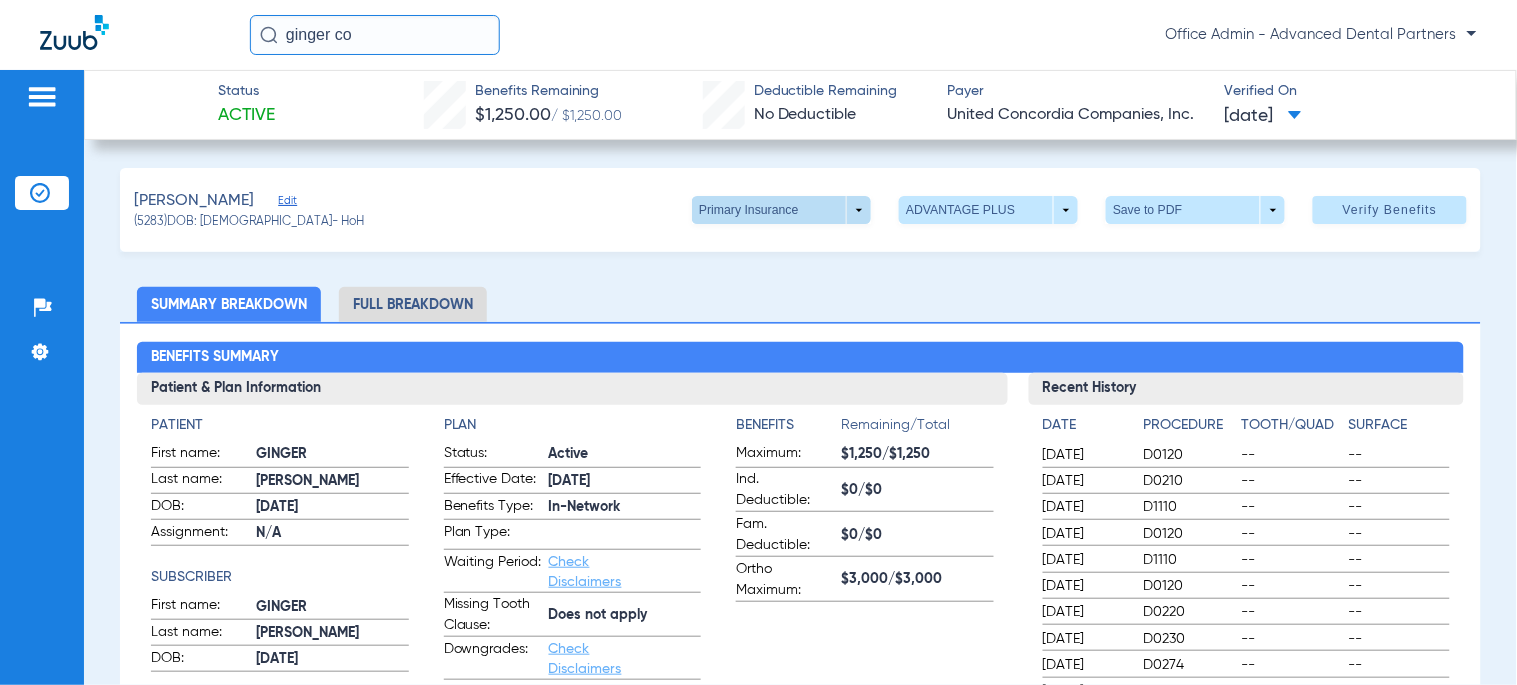 click 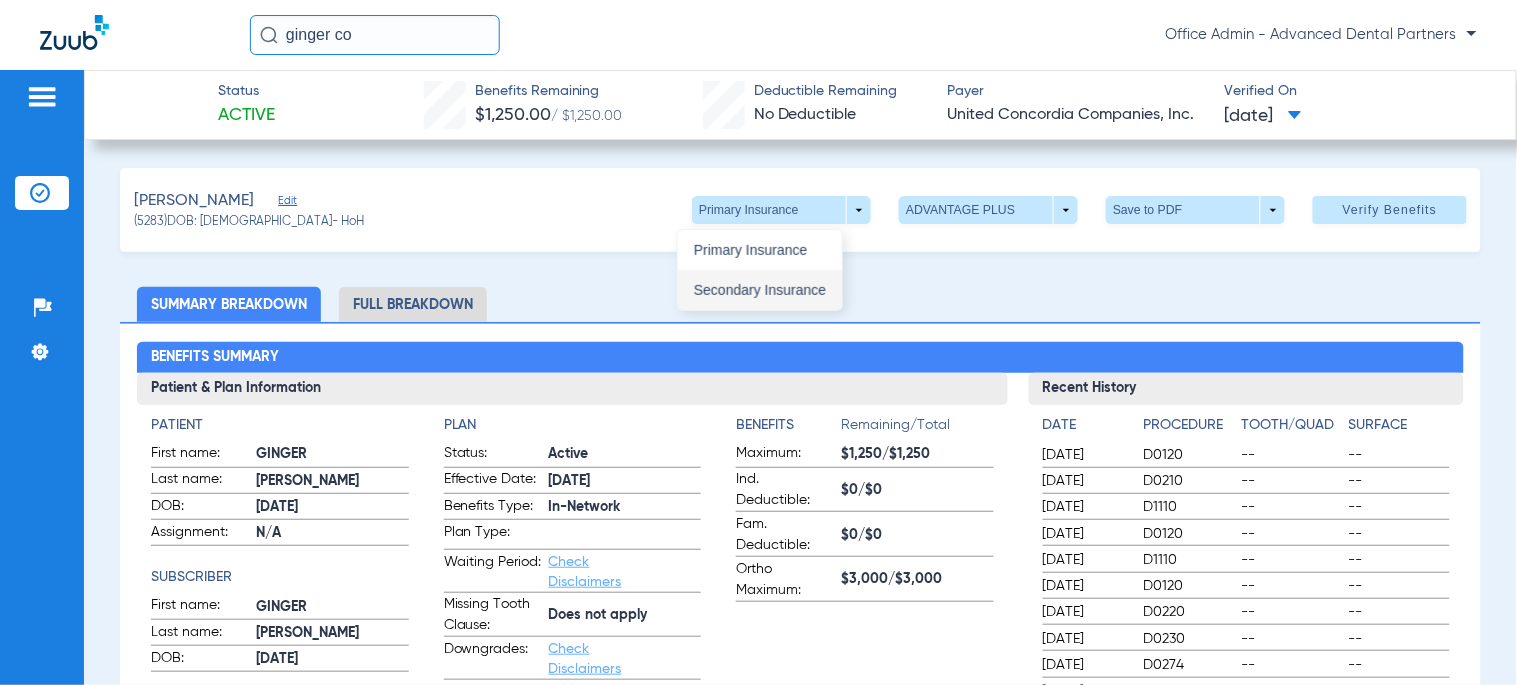 click on "Secondary Insurance" at bounding box center [760, 290] 